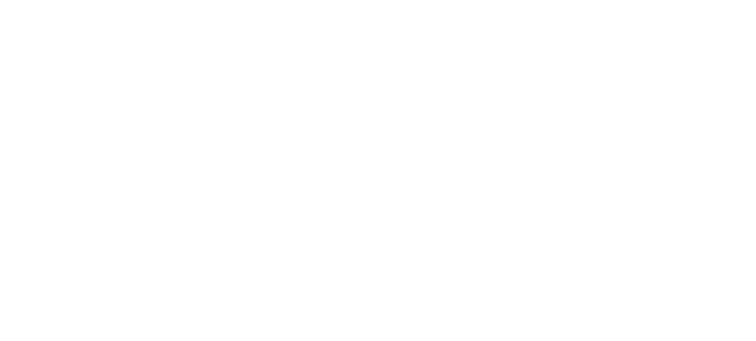 scroll, scrollTop: 0, scrollLeft: 0, axis: both 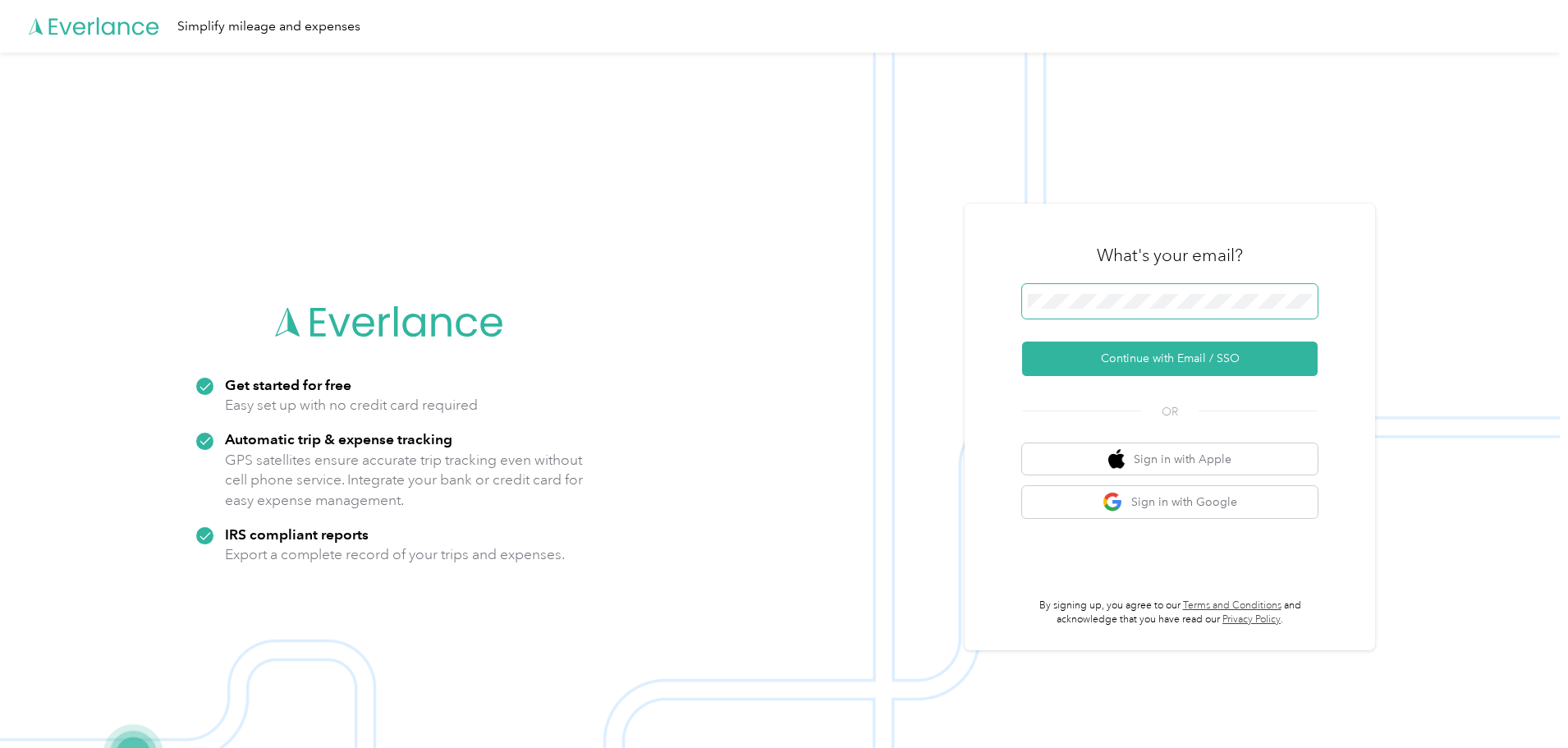 click at bounding box center [1170, 301] 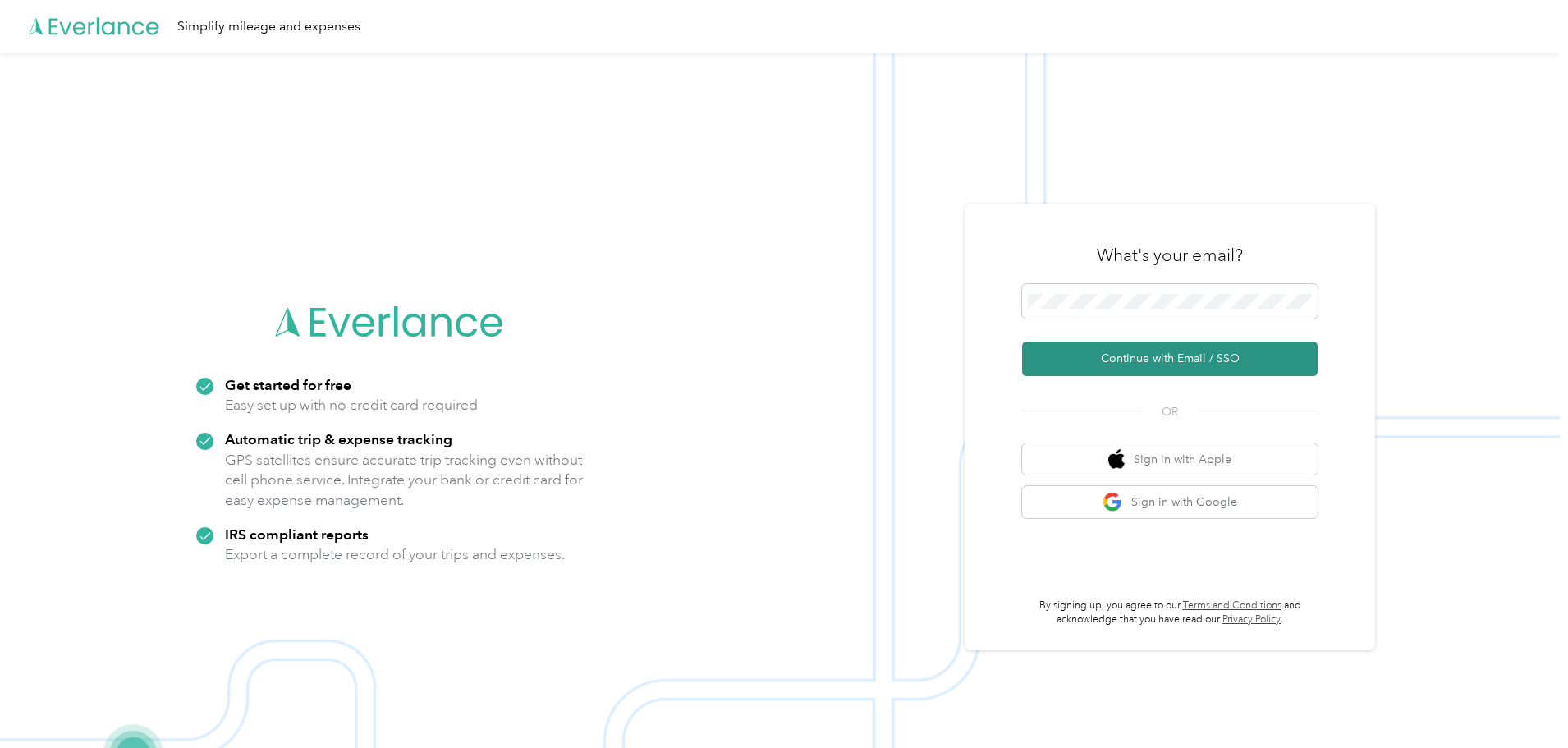 click on "Continue with Email / SSO" at bounding box center [1170, 359] 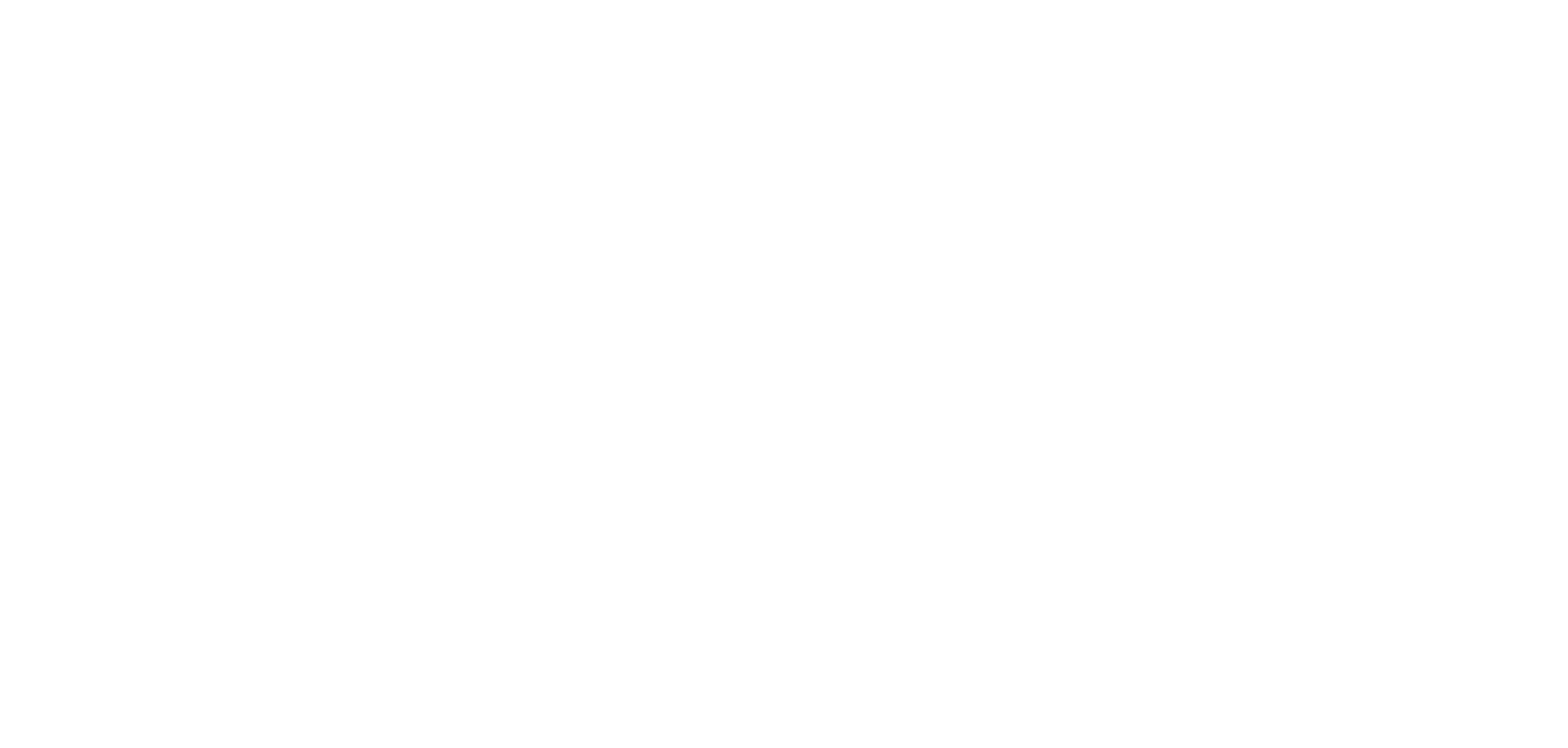 scroll, scrollTop: 0, scrollLeft: 0, axis: both 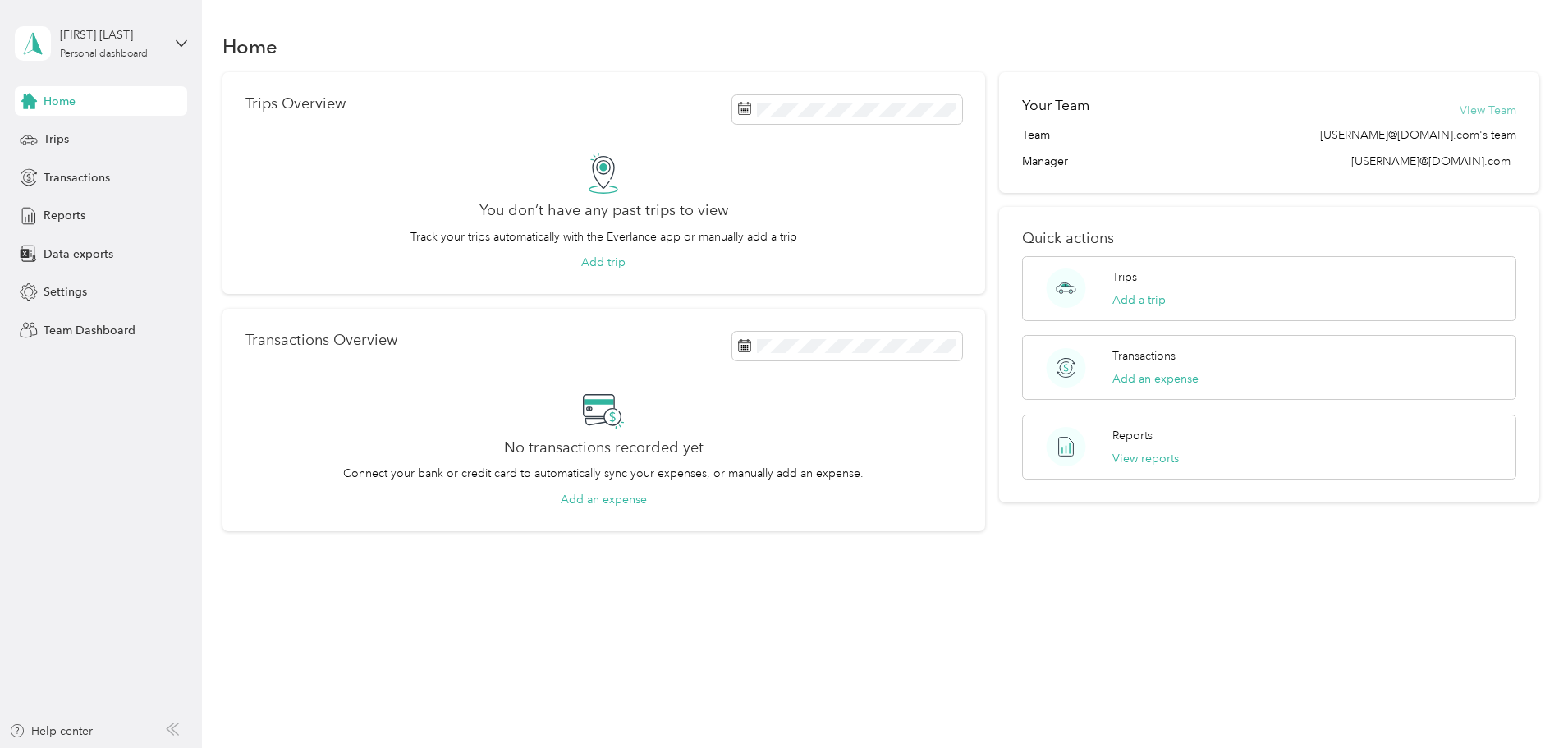 click on "View Team" at bounding box center [1488, 110] 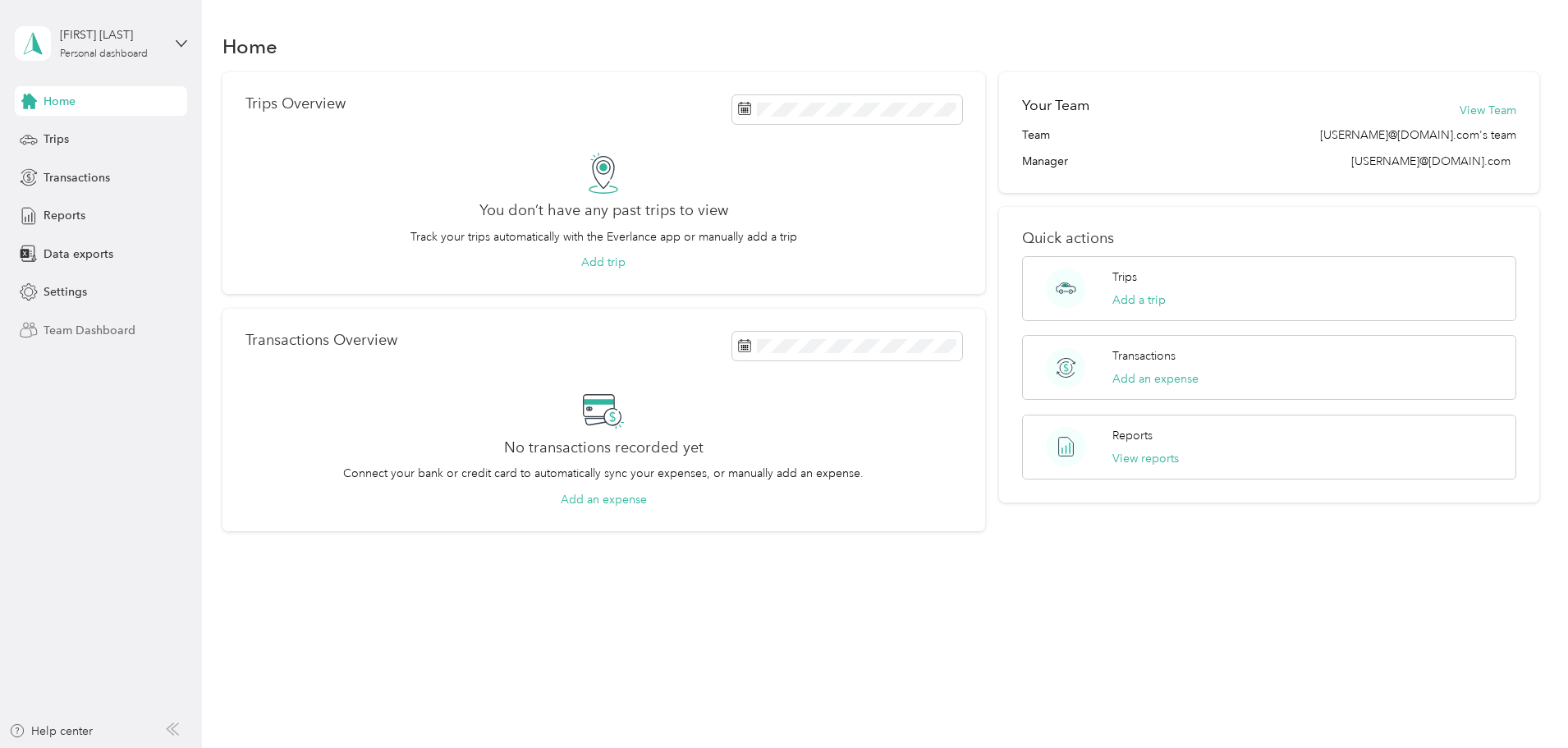 click on "Team Dashboard" at bounding box center [89, 330] 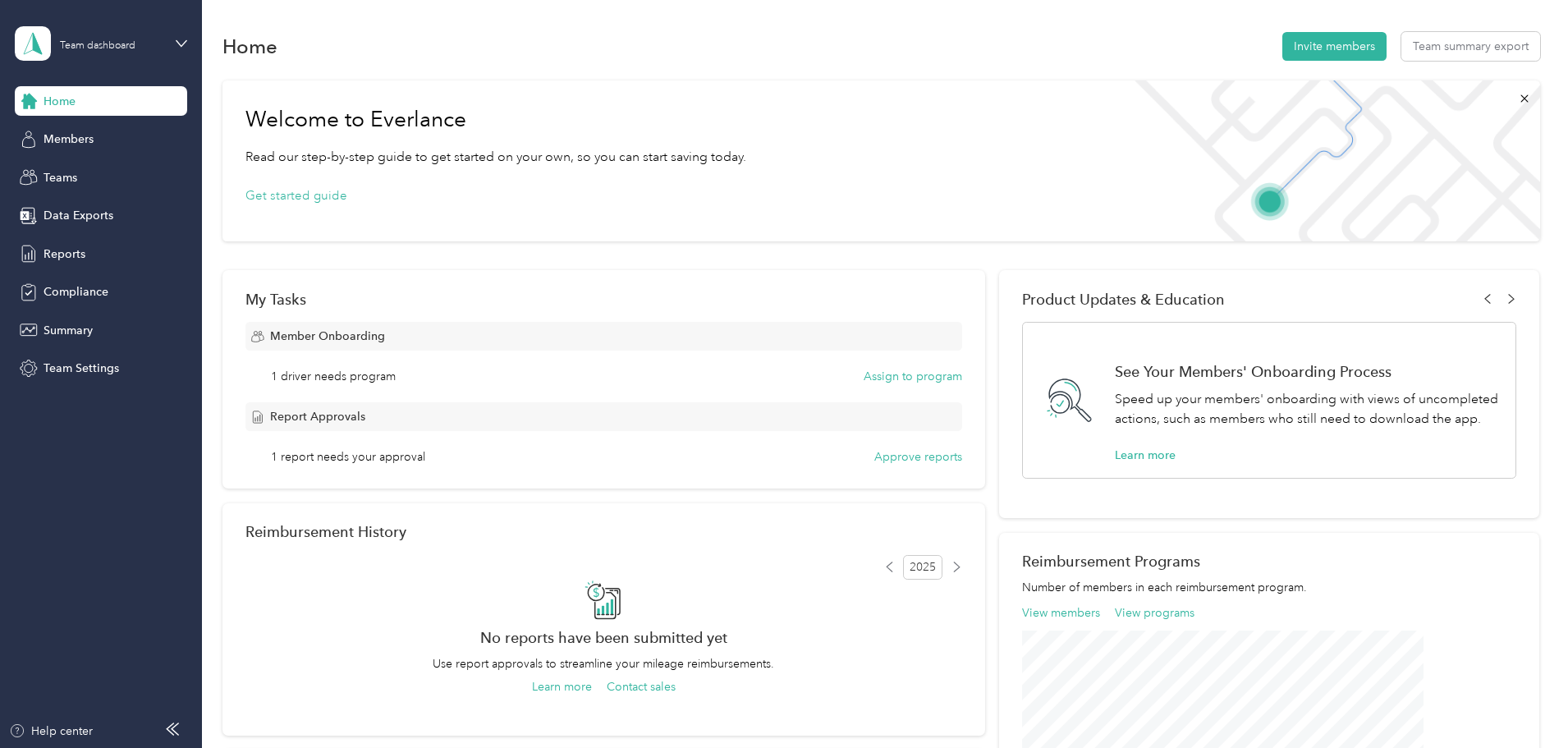 scroll, scrollTop: 82, scrollLeft: 0, axis: vertical 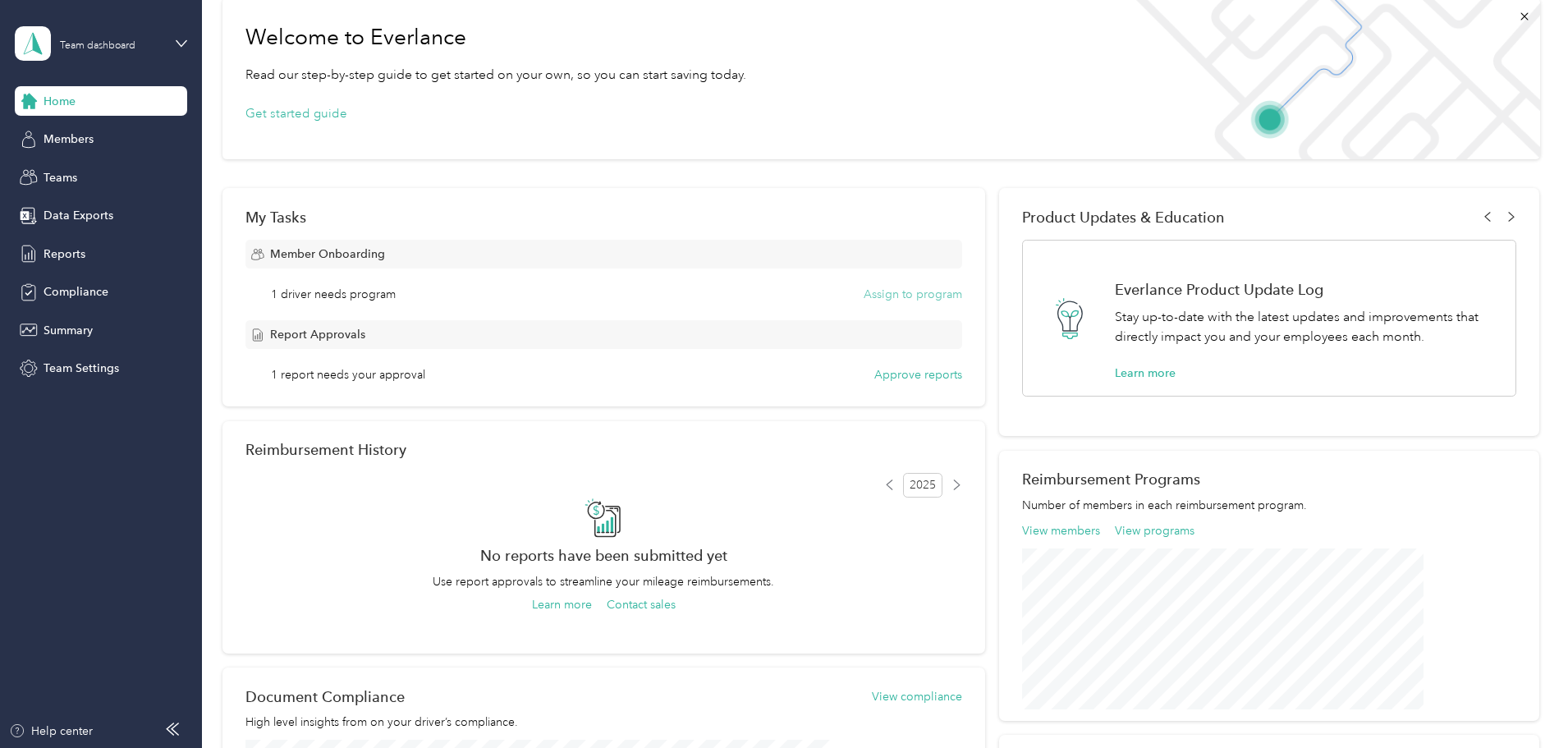 click on "Assign to program" at bounding box center (913, 294) 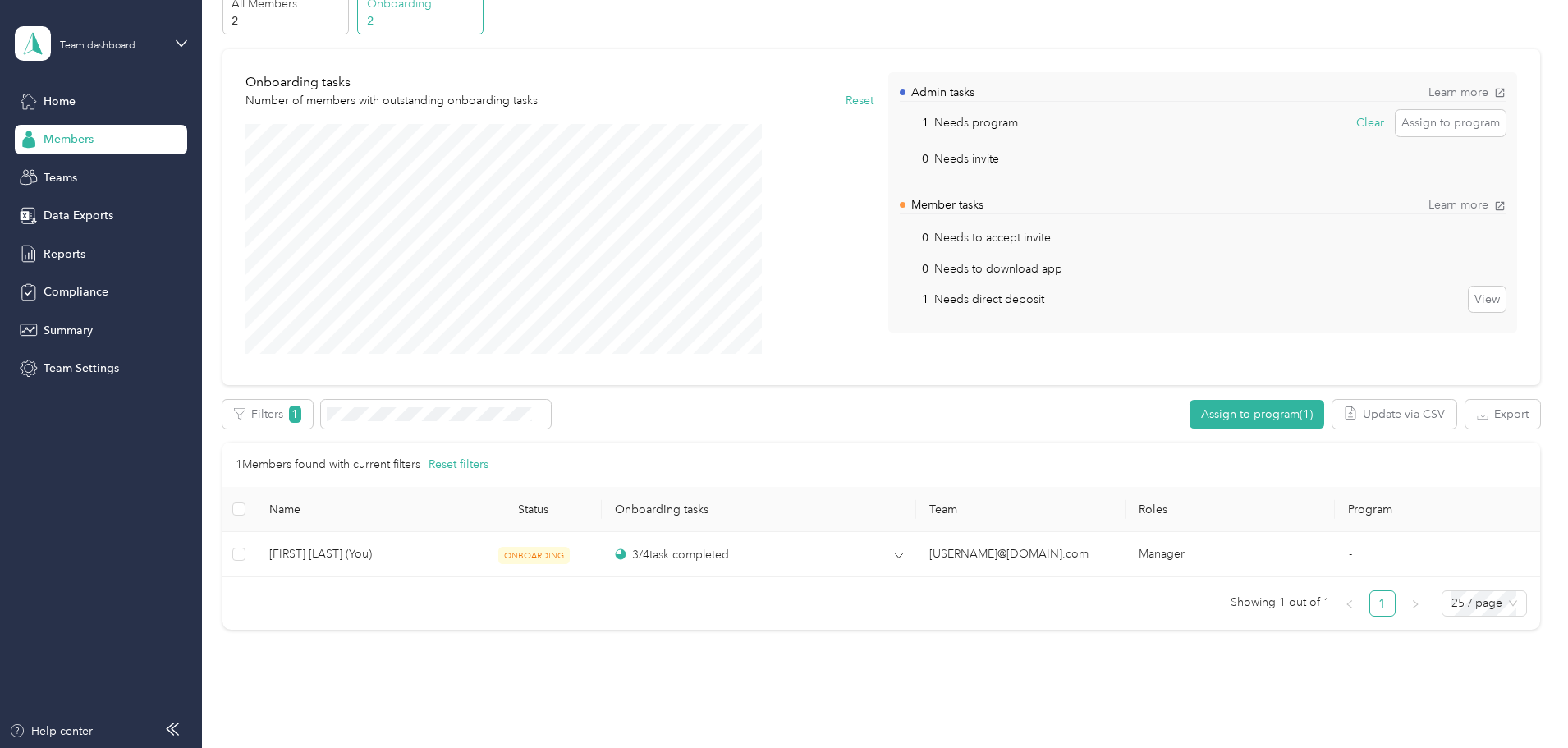 scroll, scrollTop: 148, scrollLeft: 0, axis: vertical 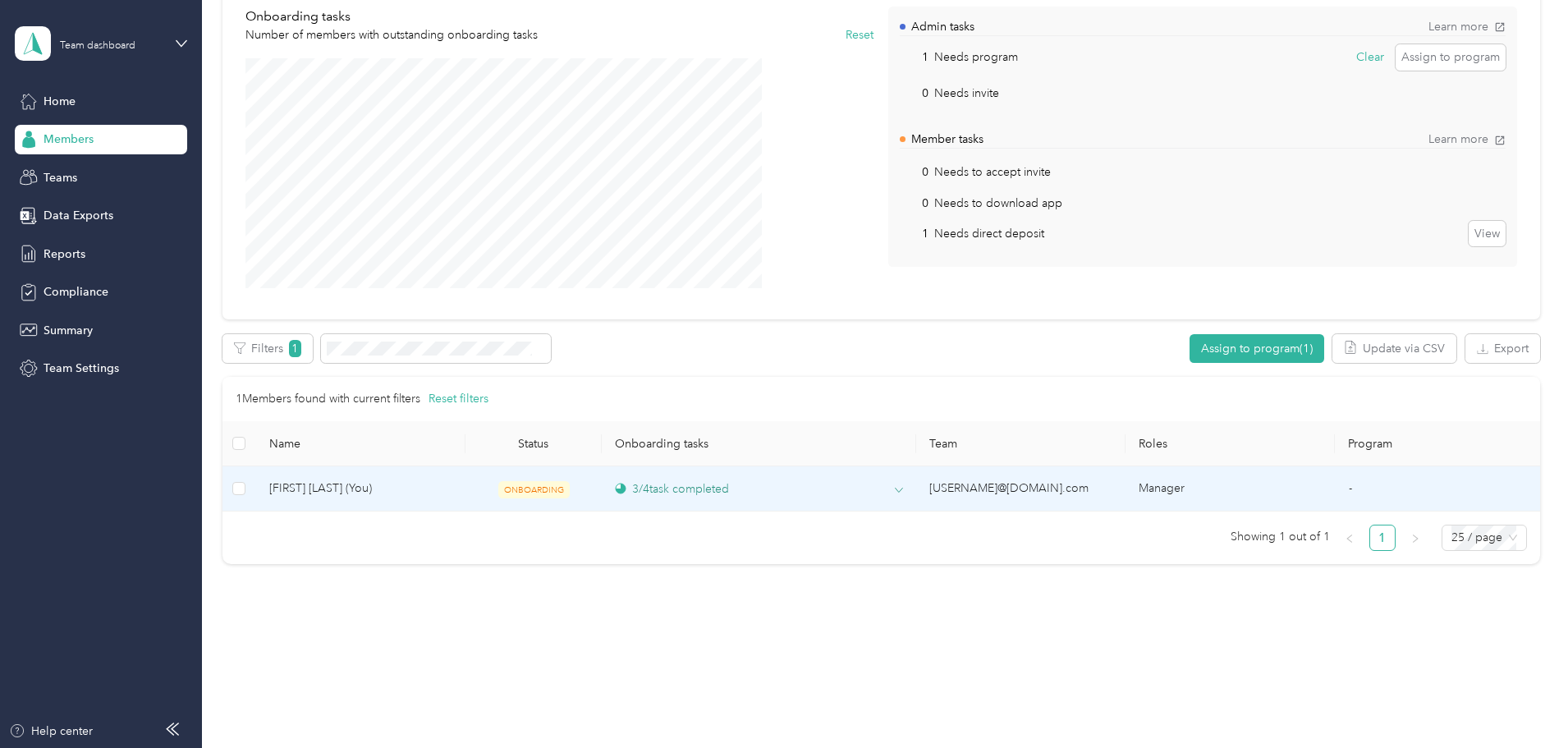 click 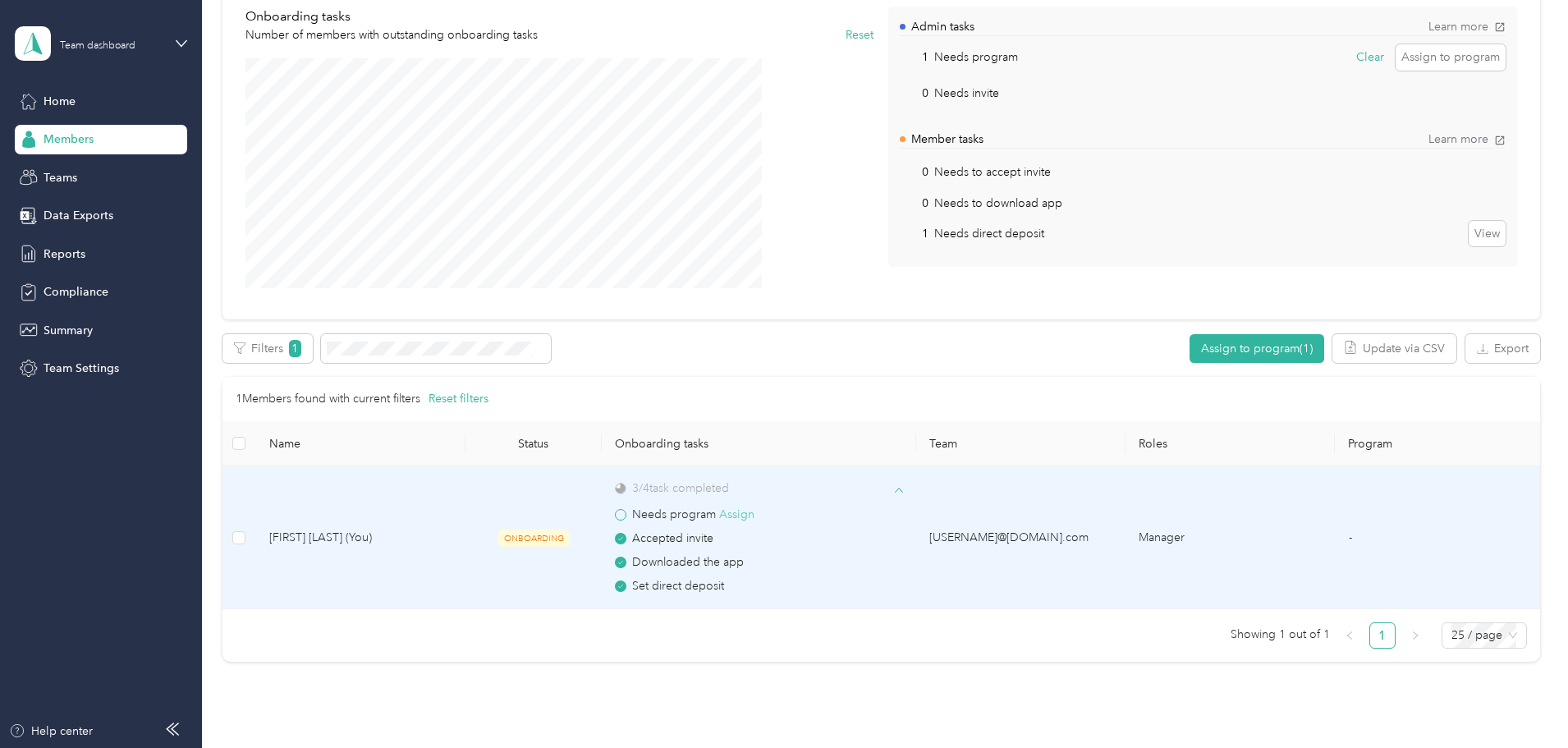 click on "Assign" at bounding box center (736, 515) 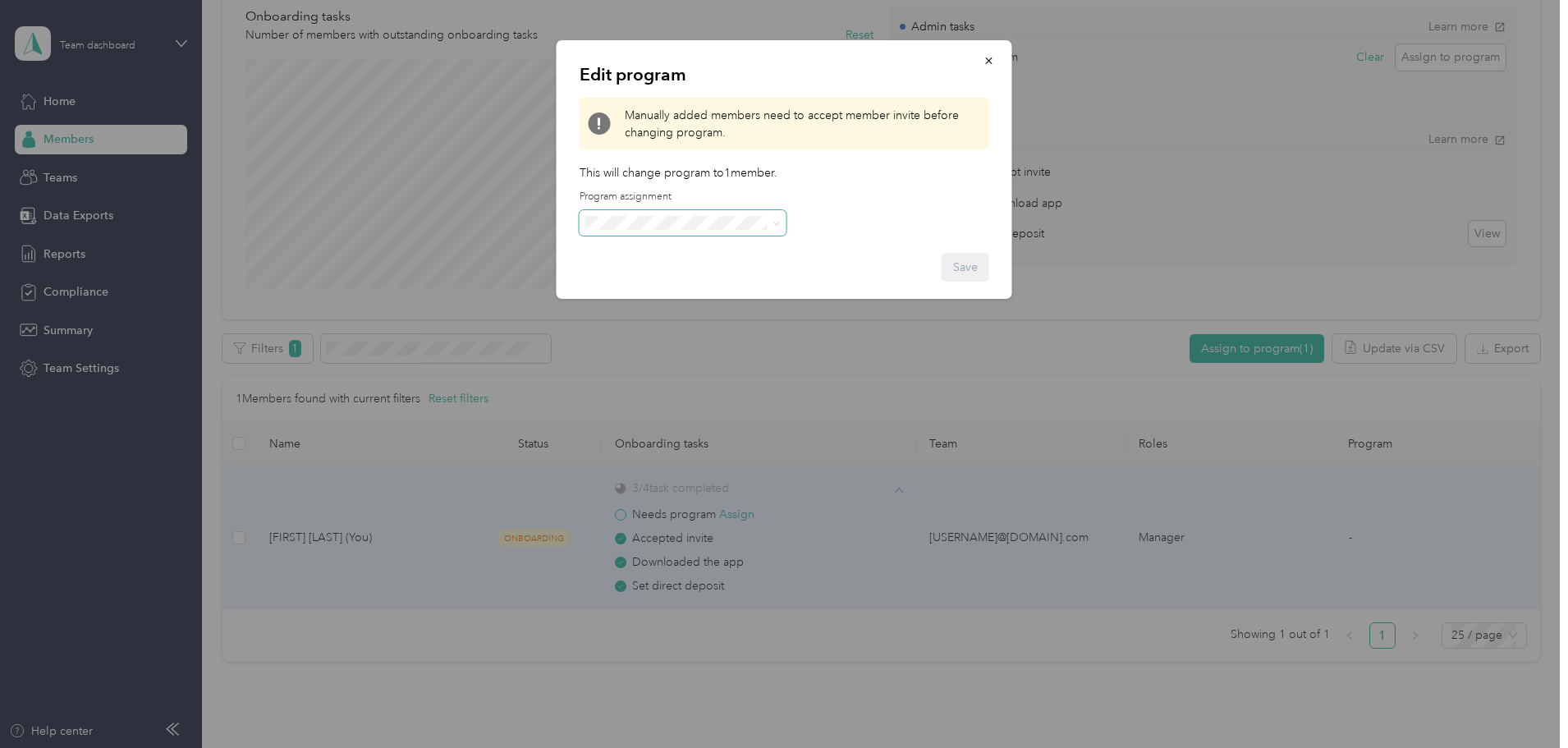 click 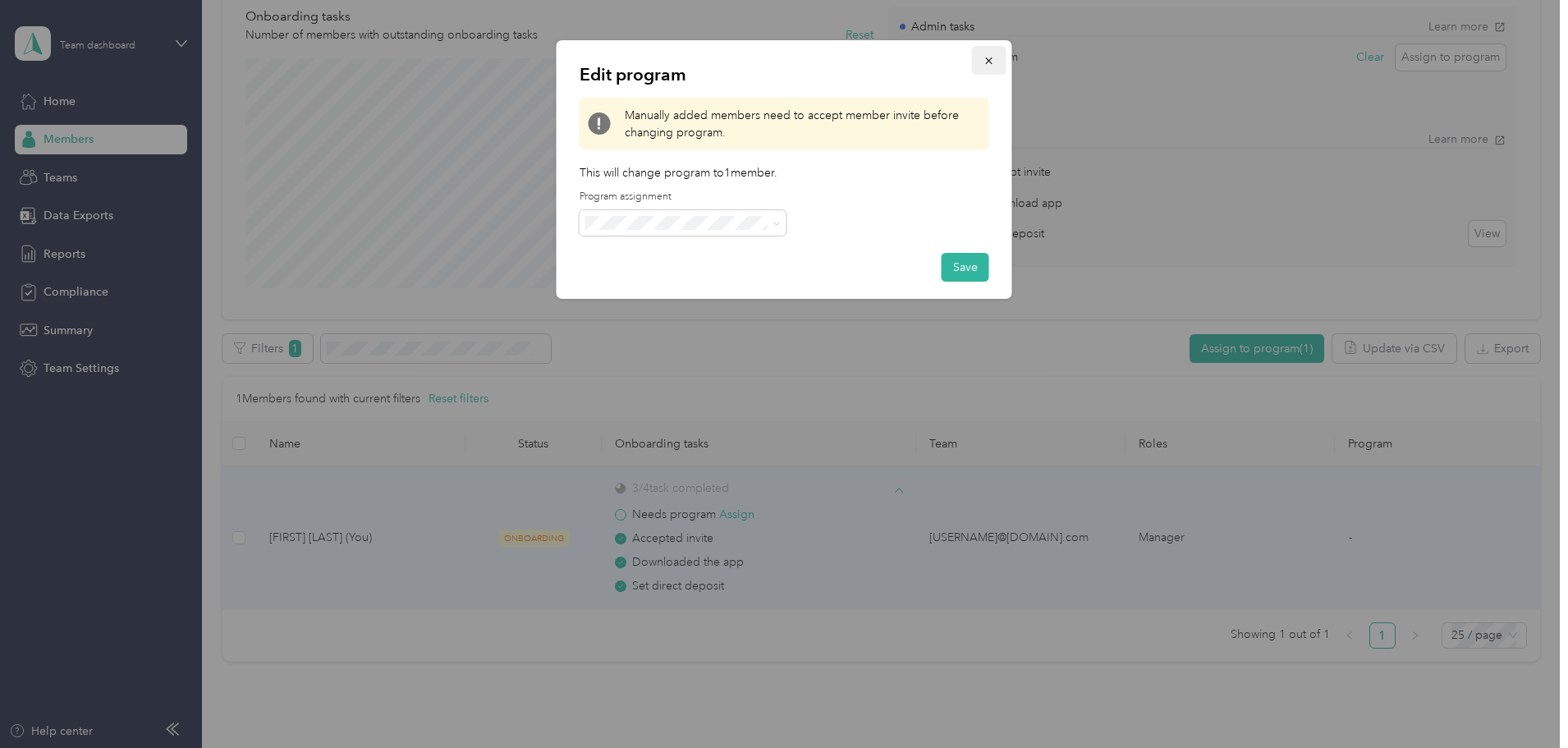 click 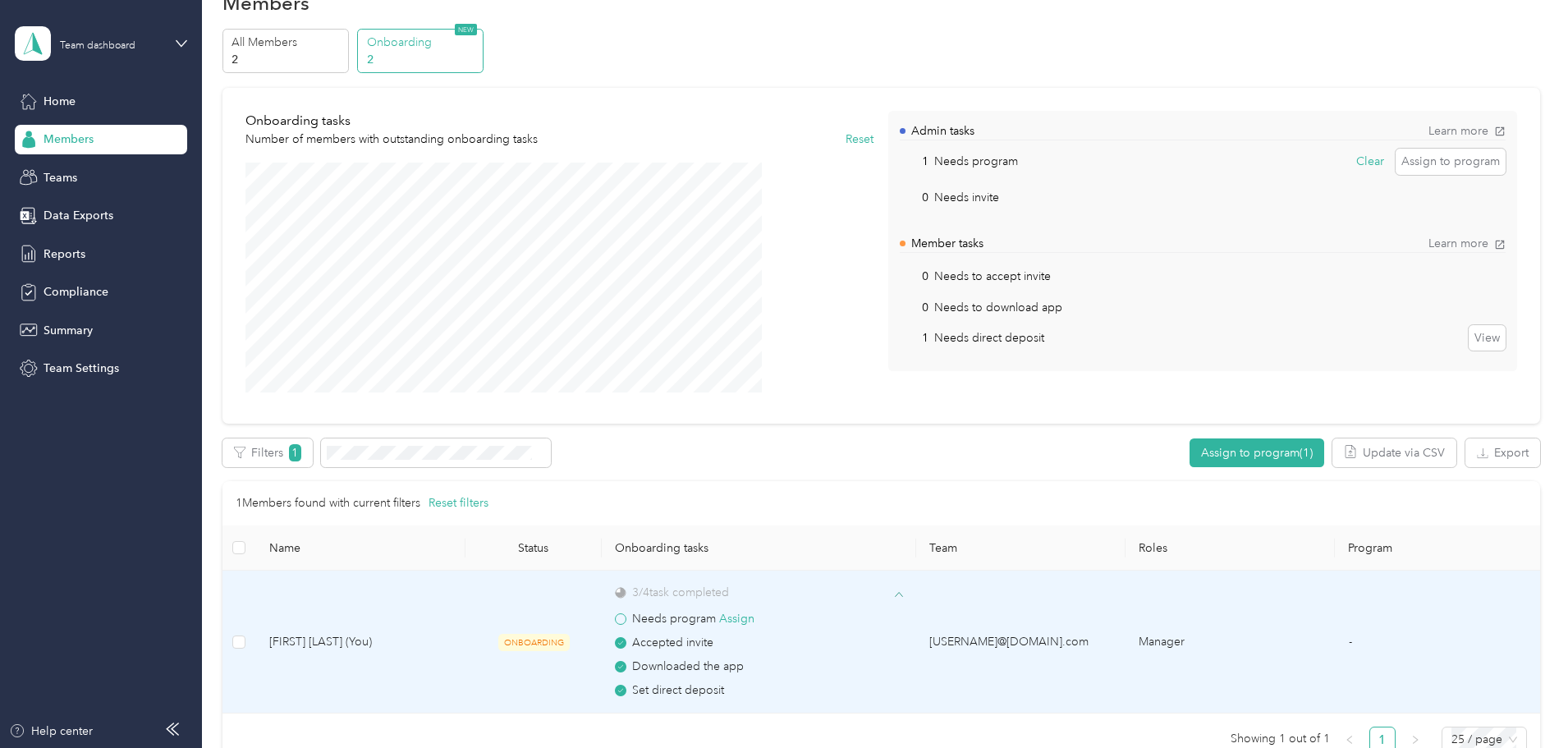 scroll, scrollTop: 0, scrollLeft: 0, axis: both 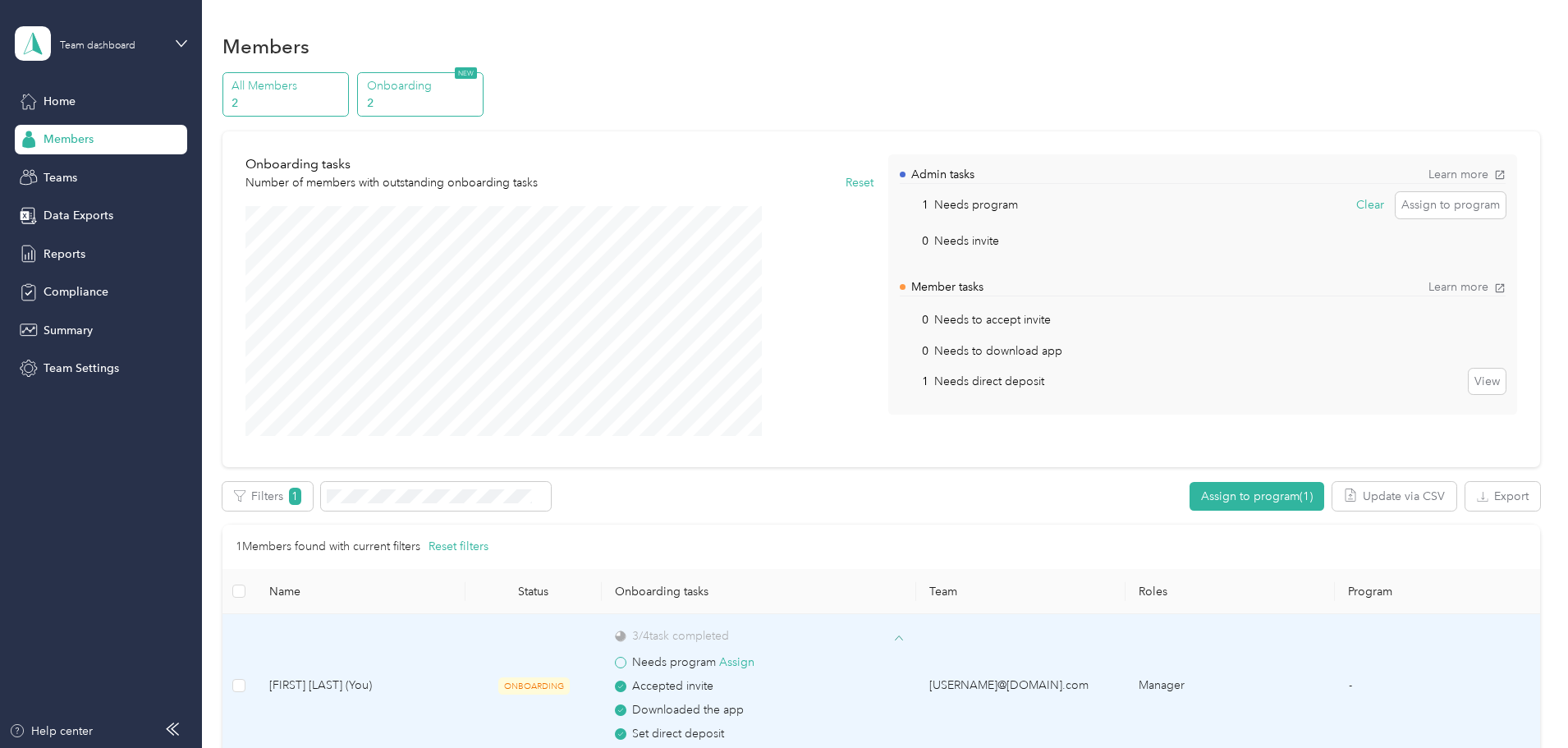 click on "All Members" at bounding box center [287, 85] 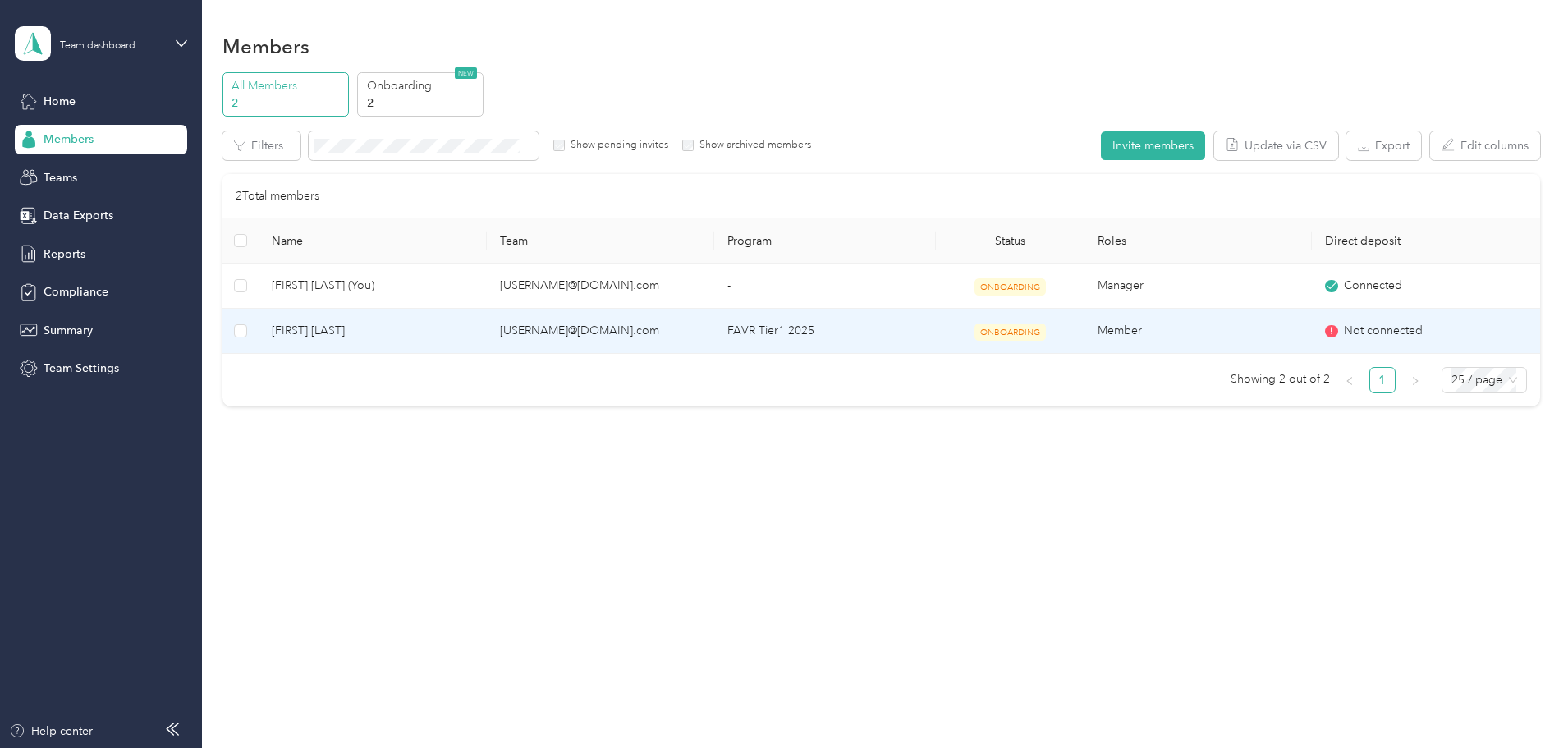 click 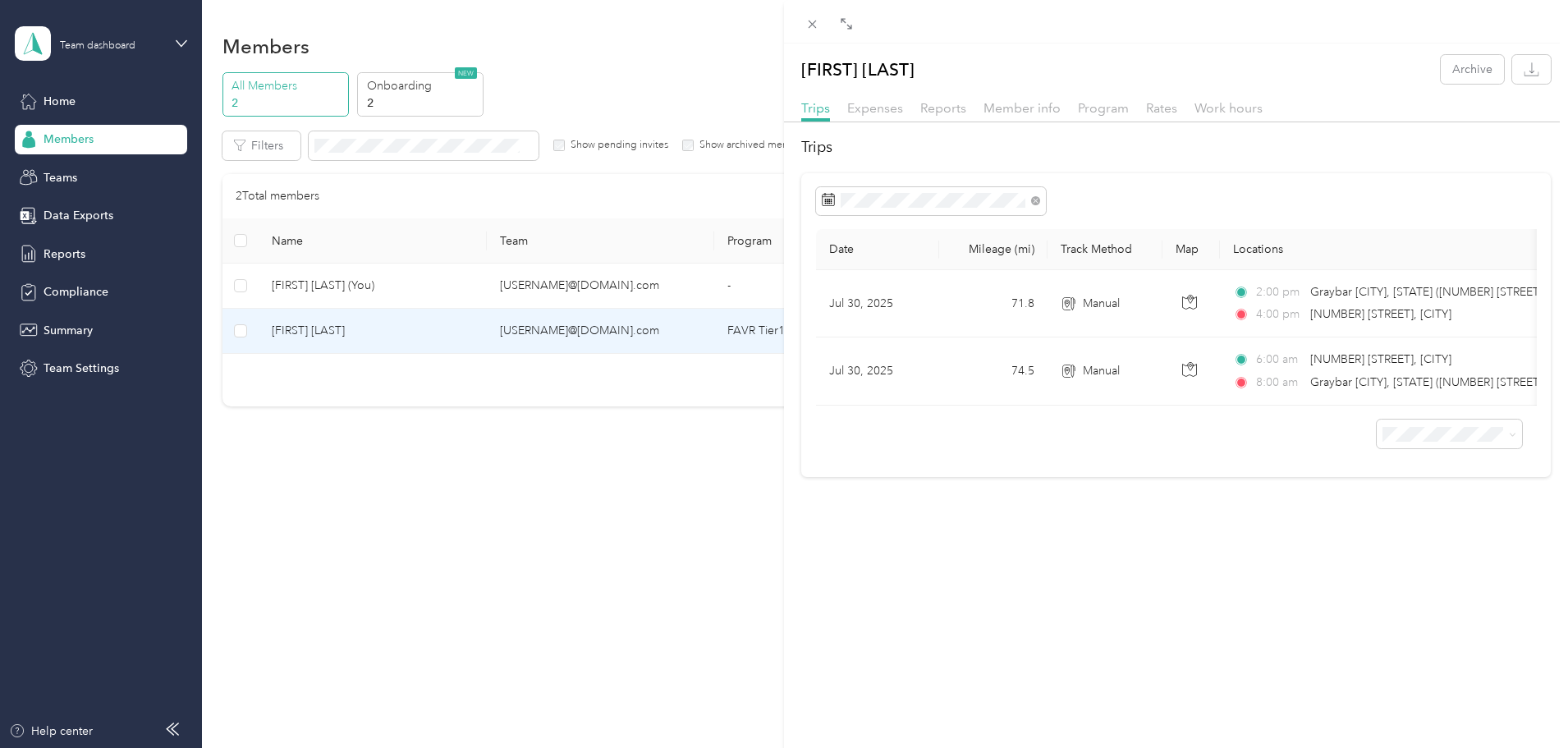 click on "[FIRST] [LAST] Archive Trips Expenses Reports Member info Program Rates Work hours Trips Date Mileage (mi) Track Method Map Locations Mileage value Purpose               Jul 30, 2025 71.8 Manual 2:00 pm Graybar [CITY], [STATE] ([NUMBER] [STREET], [CITY], [STATE]) 4:00 pm [NUMBER] [STREET], [CITY] $14.25 Graybar Electric Company, Inc Jul 30, 2025 74.5 Manual 6:00 am [NUMBER] [STREET], [CITY] 8:00 am Graybar [CITY], [STATE] ([NUMBER] [STREET], [CITY], [STATE]) $14.78 Graybar Electric Company, Inc" at bounding box center [784, 374] 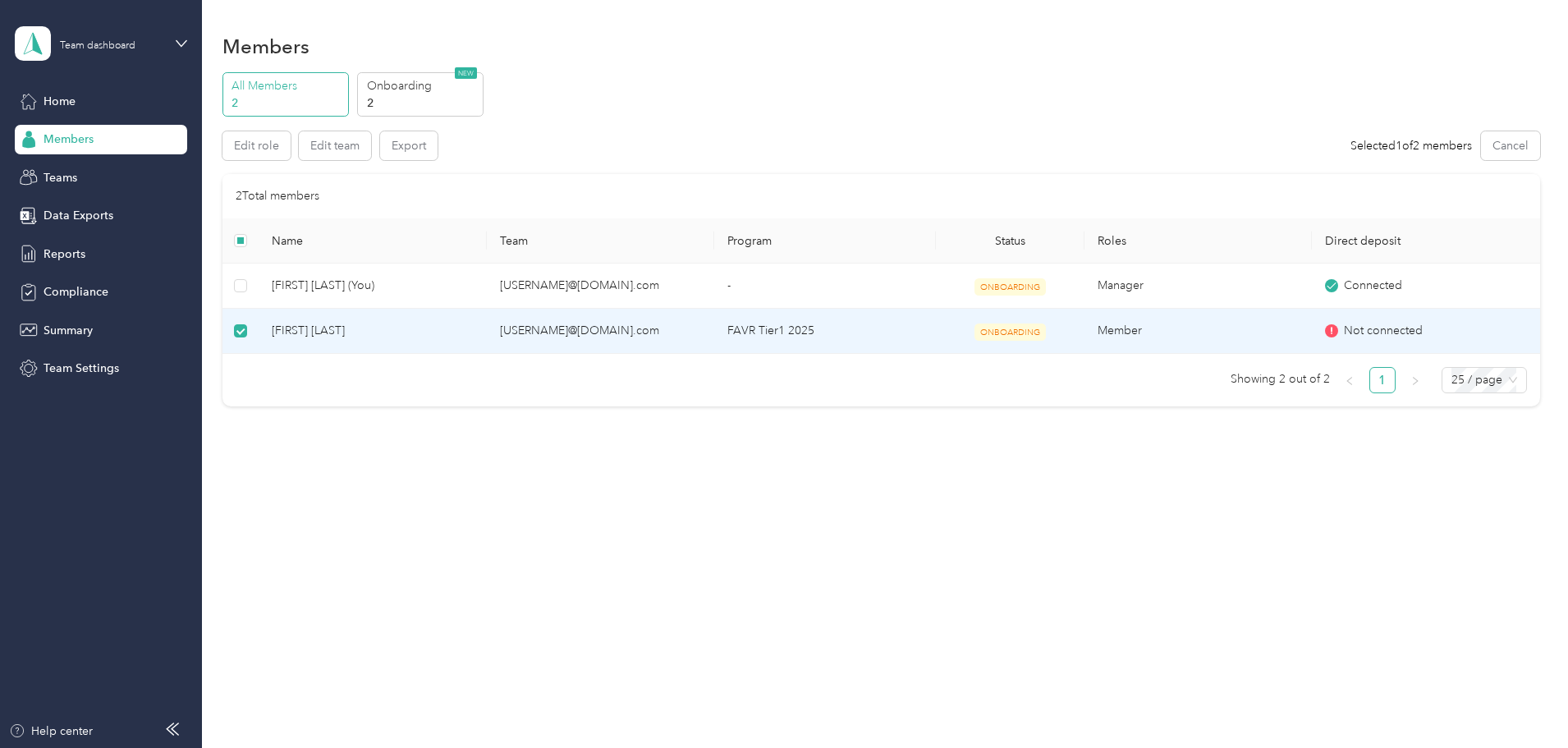 click on "FAVR Tier1 2025" at bounding box center (825, 331) 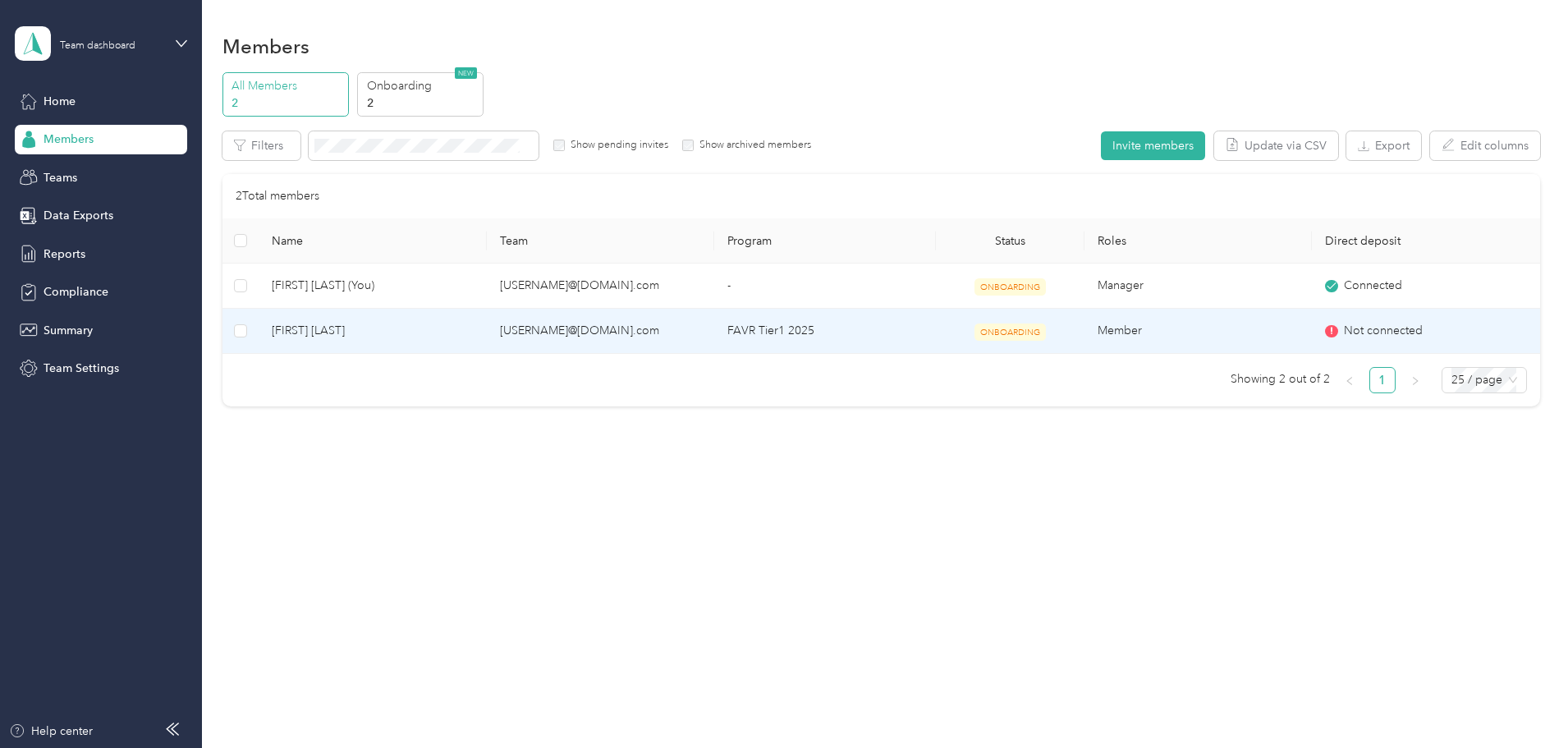 click on "[FIRST] [LAST]" at bounding box center (372, 331) 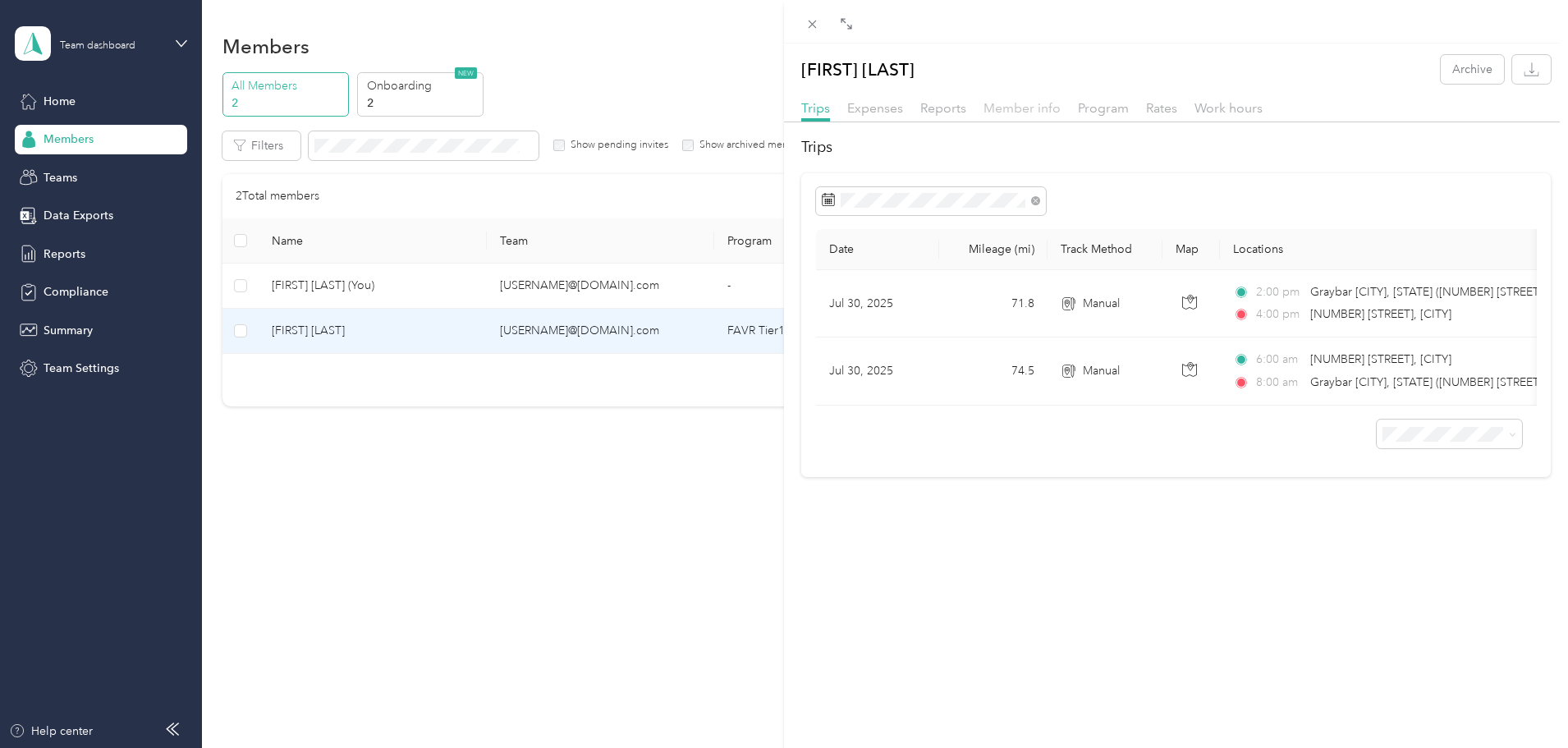 click on "Member info" at bounding box center [1022, 108] 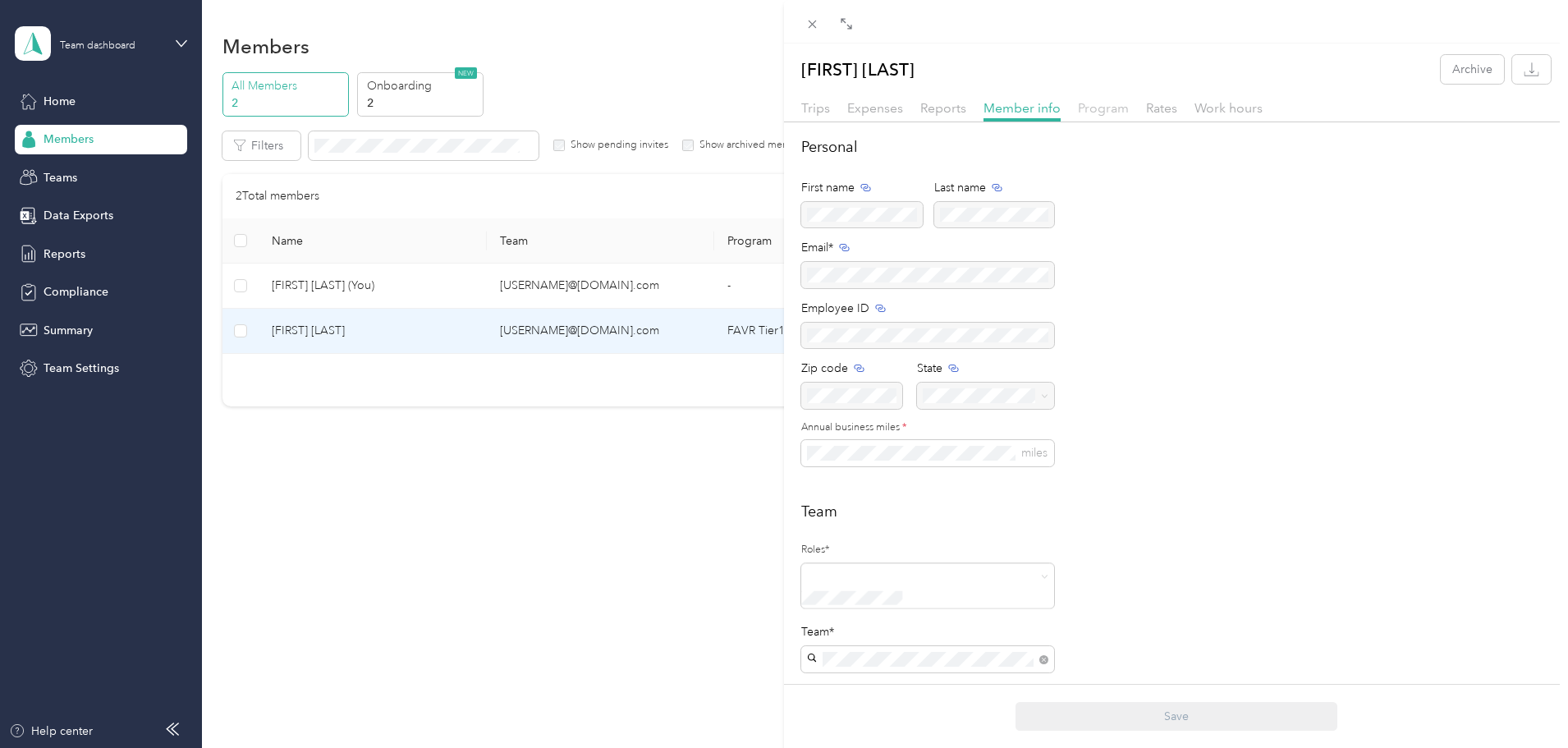 click on "Program" at bounding box center (1103, 108) 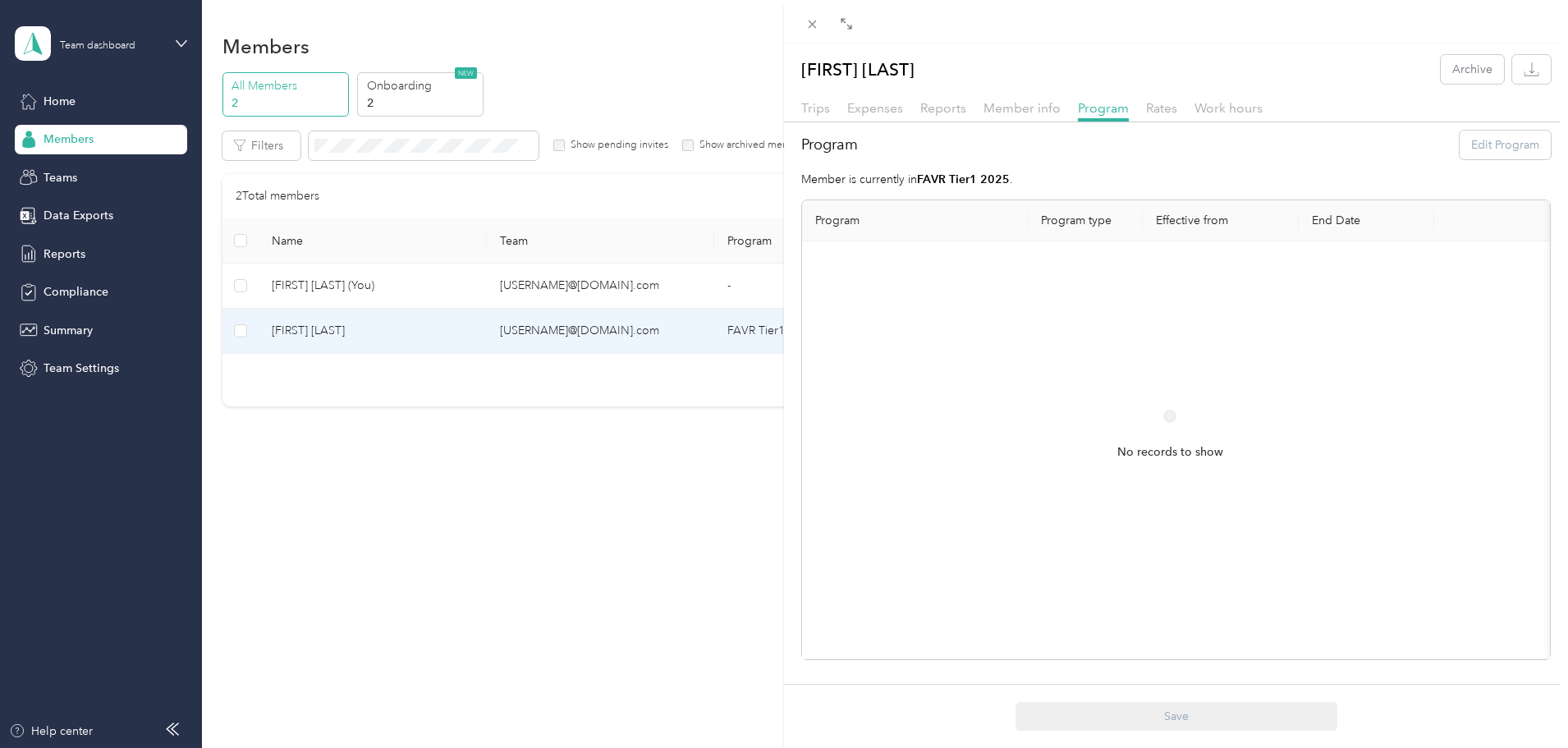 click on "[FIRST] [LAST] Archive Trips Expenses Reports Member info Program Rates Work hours Program Edit Program Member is currently in  FAVR Tier1 2025 . Program Program type Effective from End Date           No records to show Save" at bounding box center [784, 374] 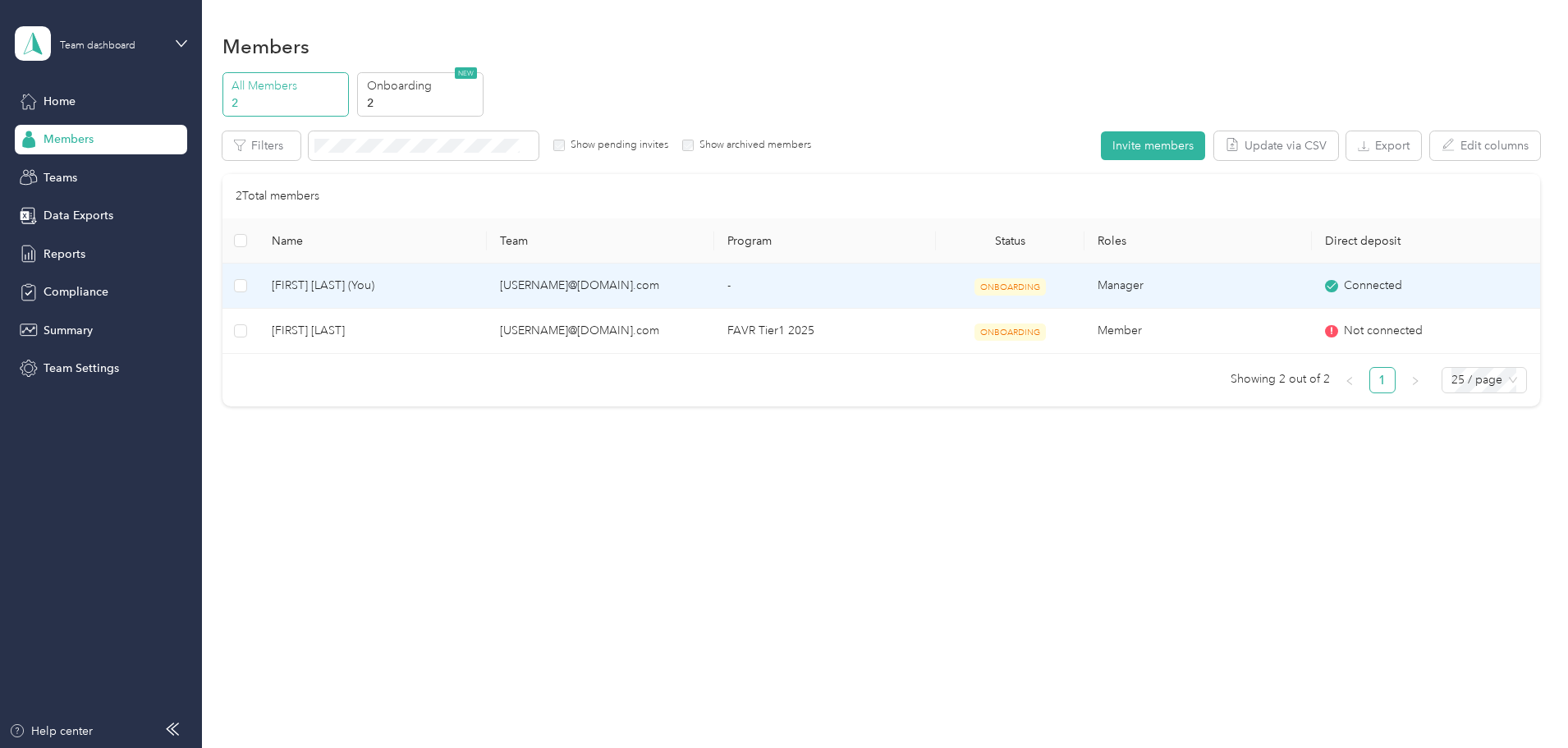 click on "[FIRST] [LAST]  (You)" at bounding box center [372, 286] 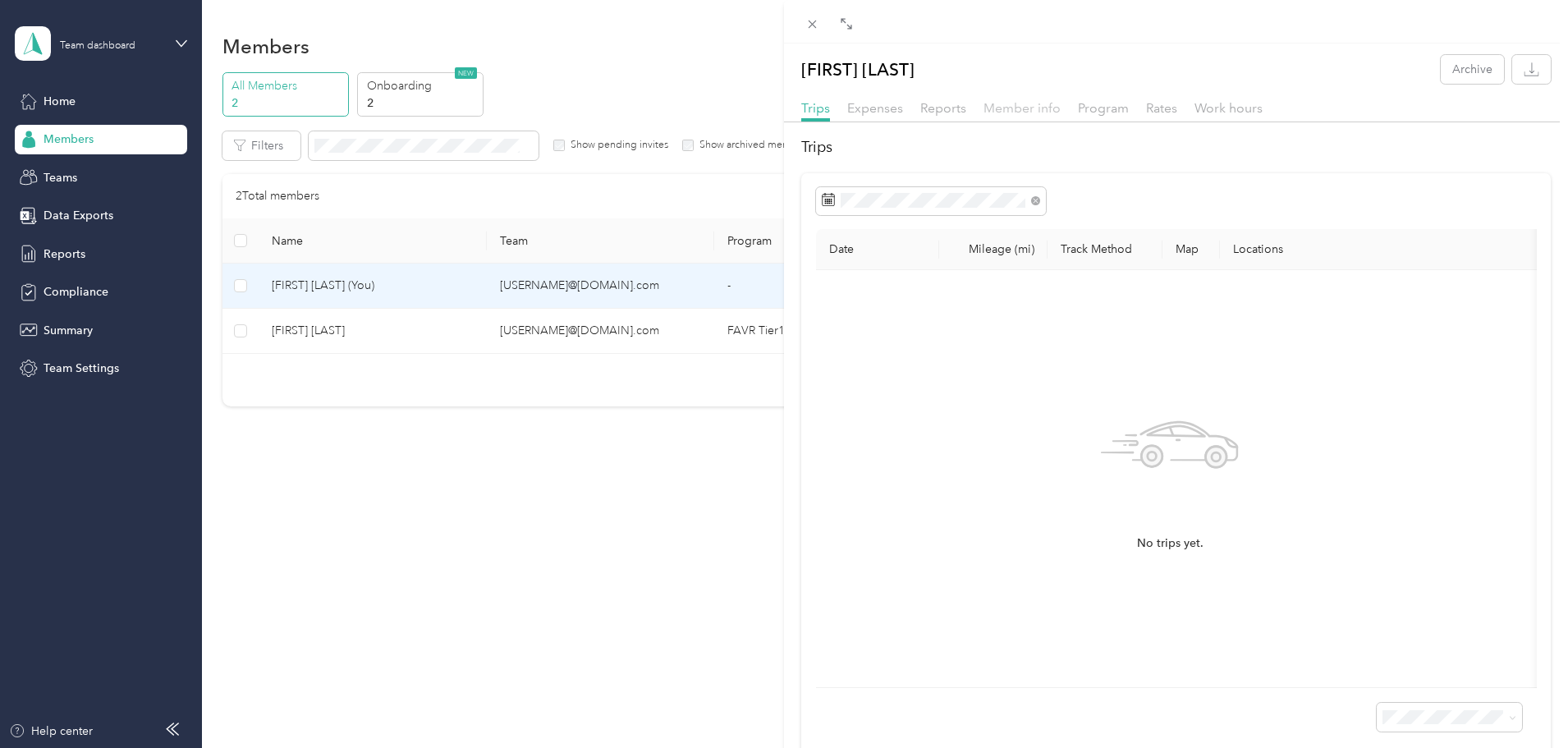 click on "Member info" at bounding box center (1022, 108) 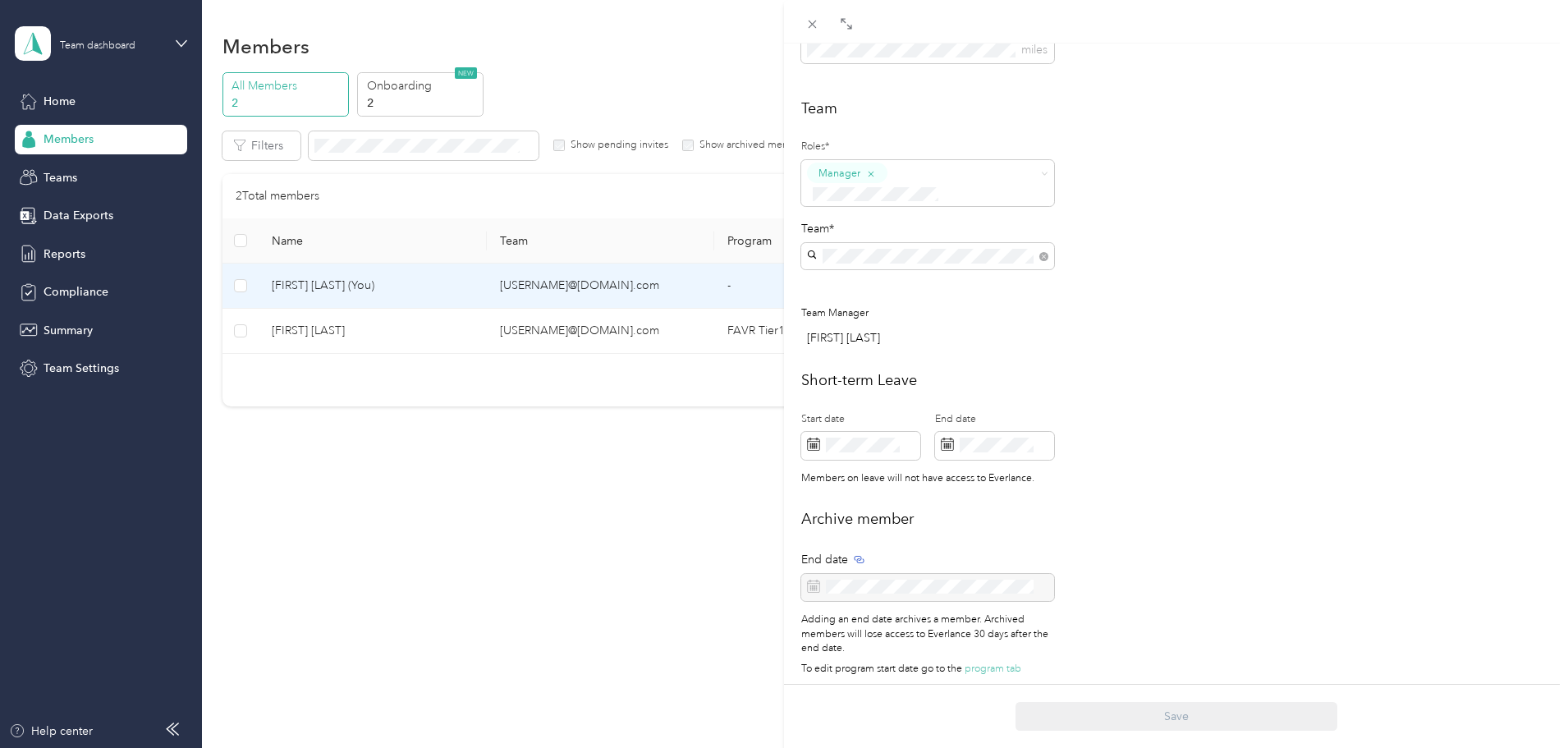 scroll, scrollTop: 0, scrollLeft: 0, axis: both 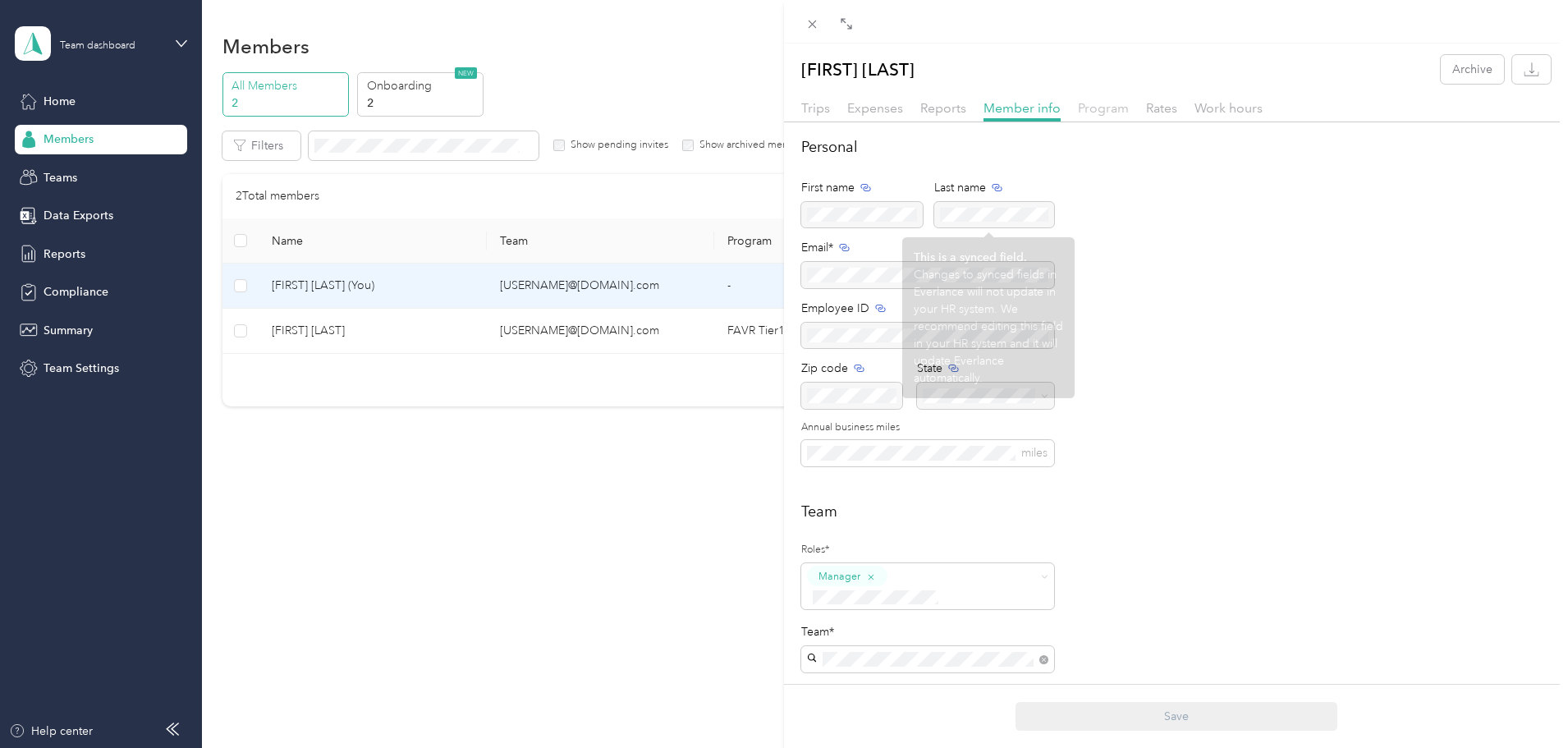 click on "Program" at bounding box center (1103, 108) 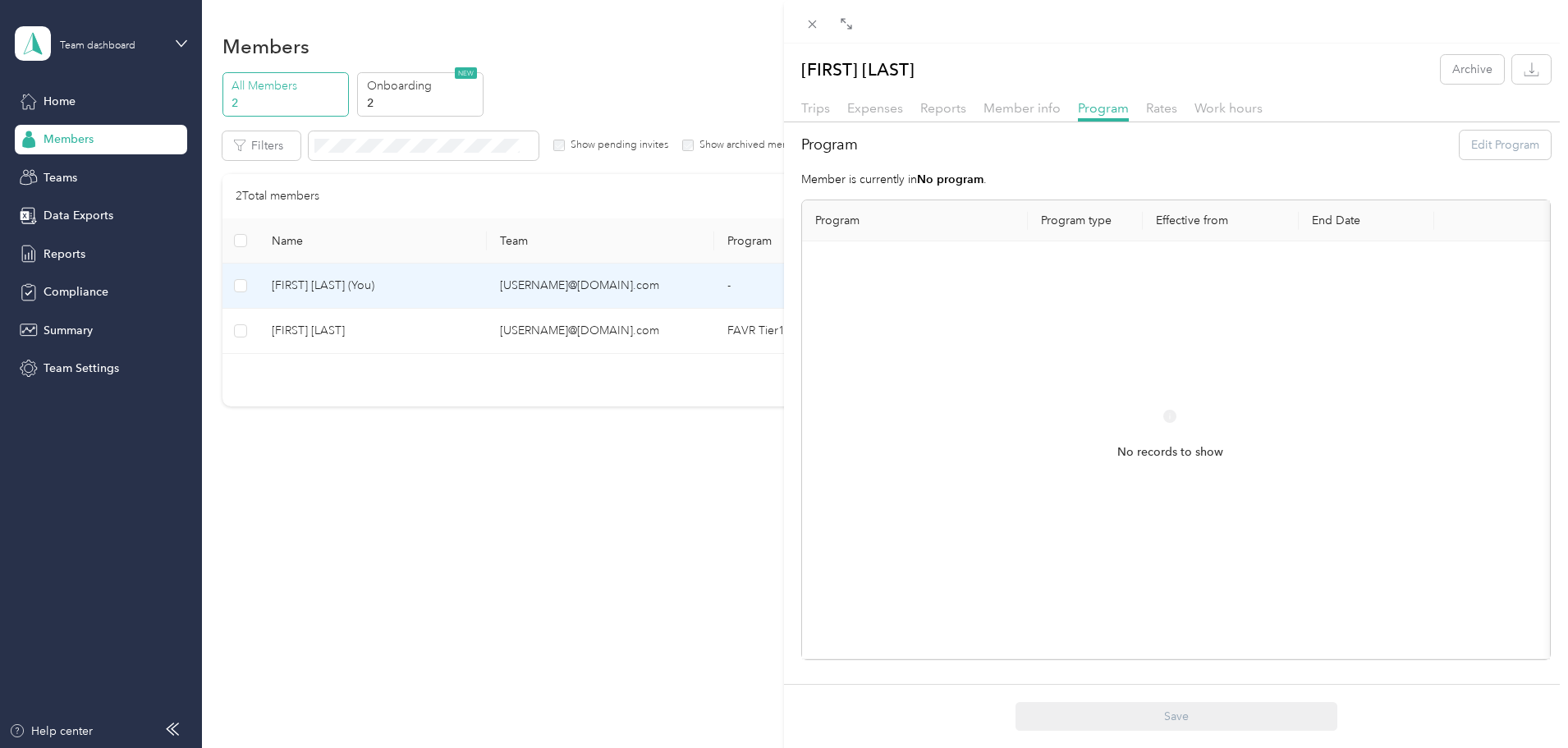 click on "Program Edit Program" at bounding box center [1176, 145] 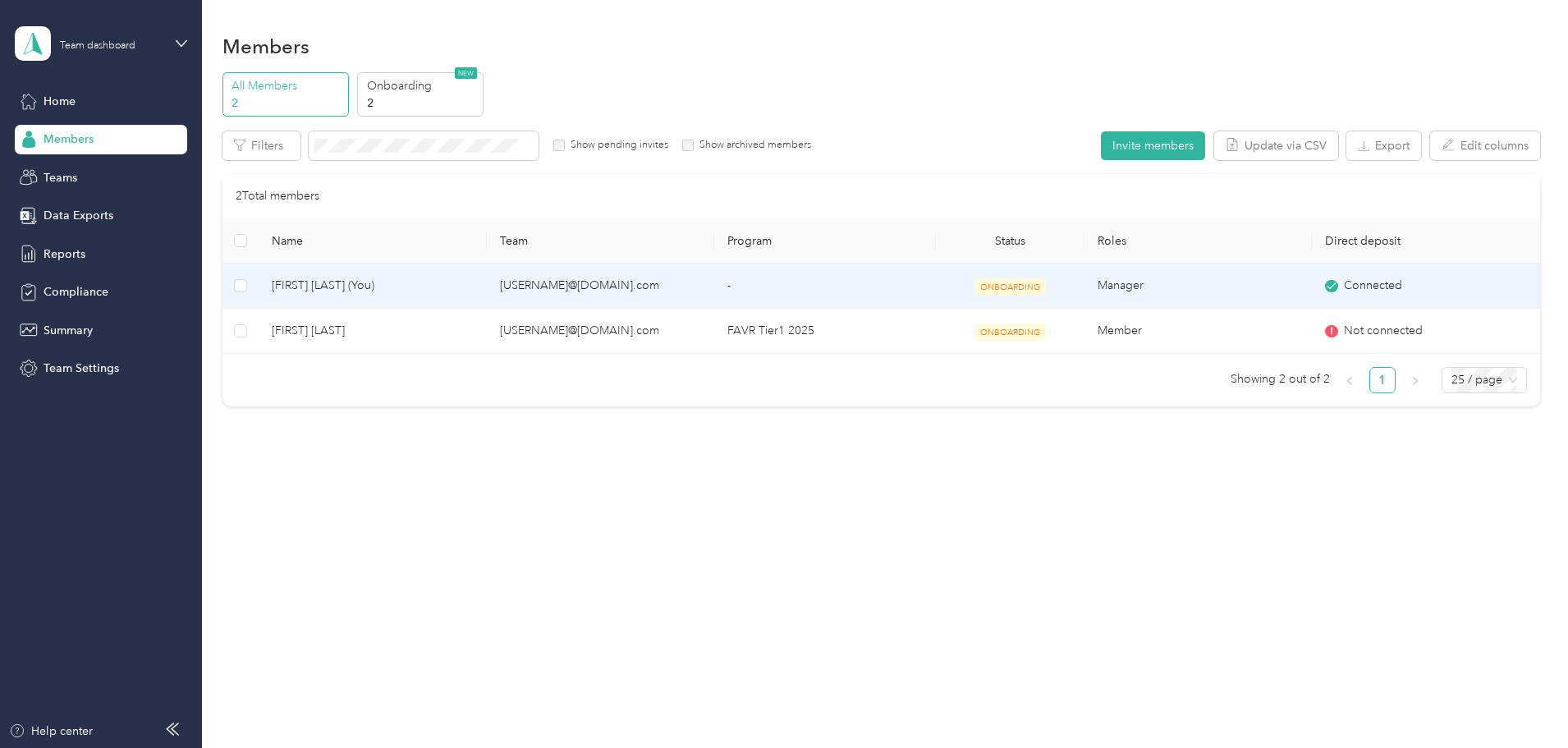 click on "ONBOARDING" at bounding box center (1010, 287) 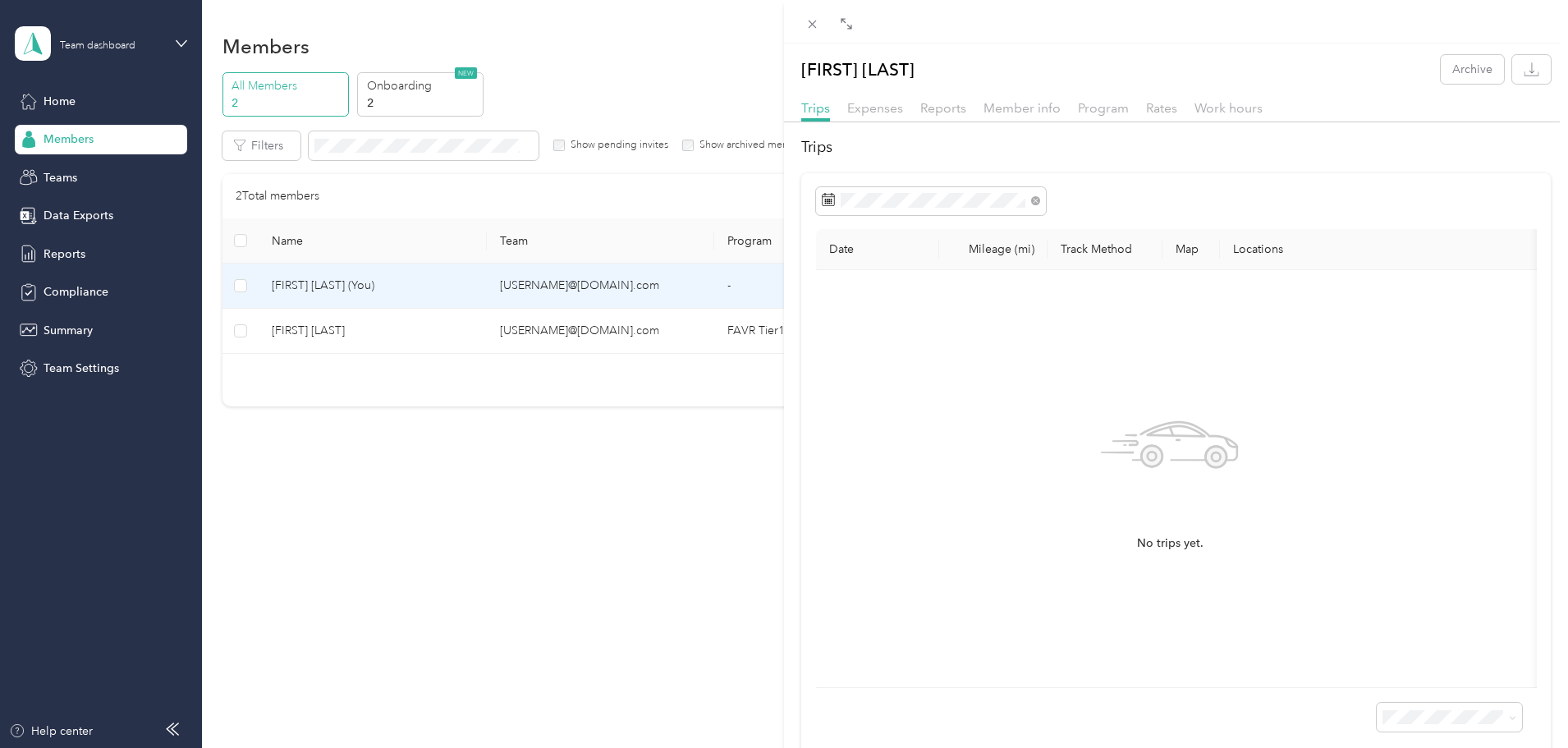 click on "[FIRST] [LAST] Archive Trips Expenses Reports Member info Program Rates Work hours Trips Date Mileage (mi) Track Method Map Locations Mileage value Purpose               No trips yet." at bounding box center (784, 374) 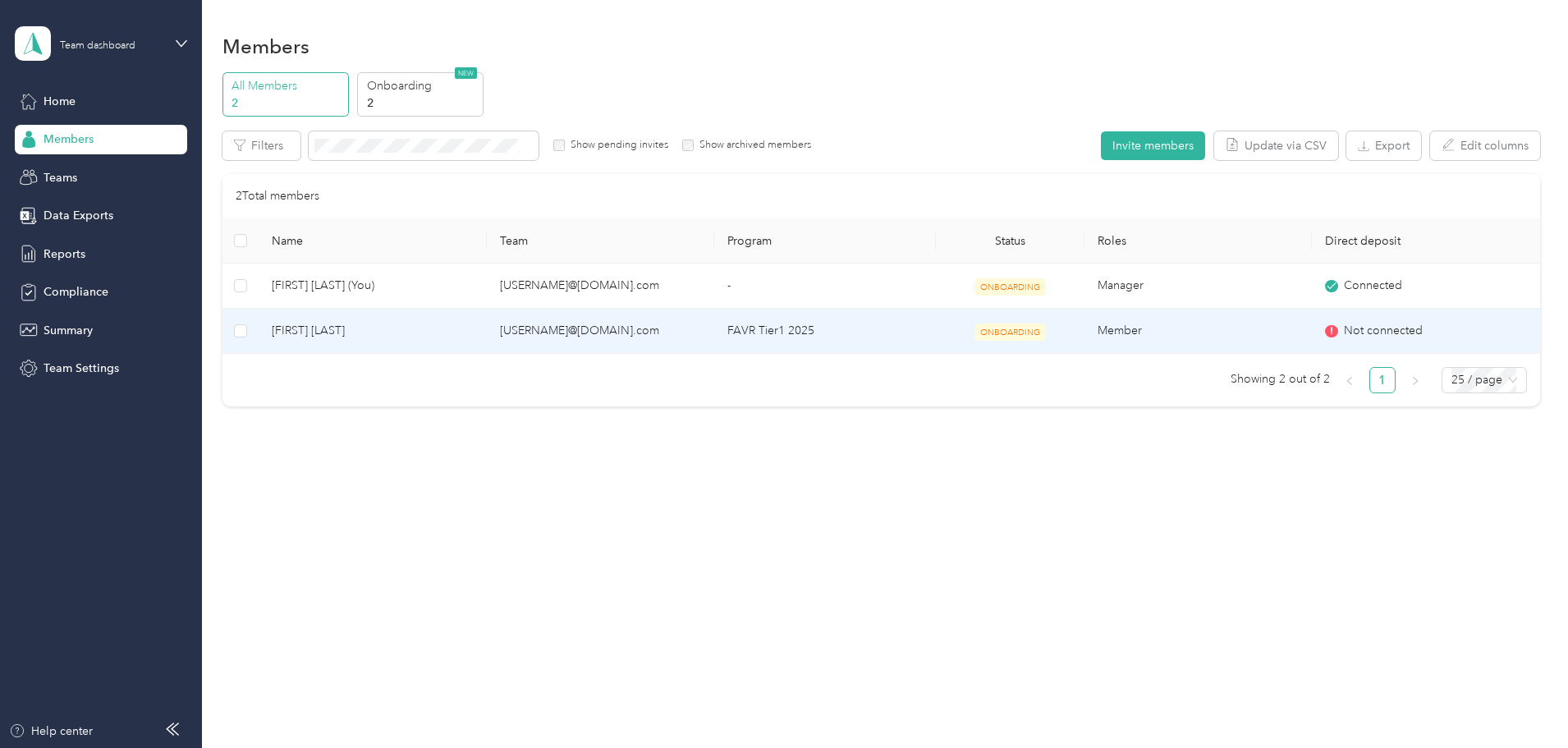 click on "ONBOARDING" at bounding box center (1010, 332) 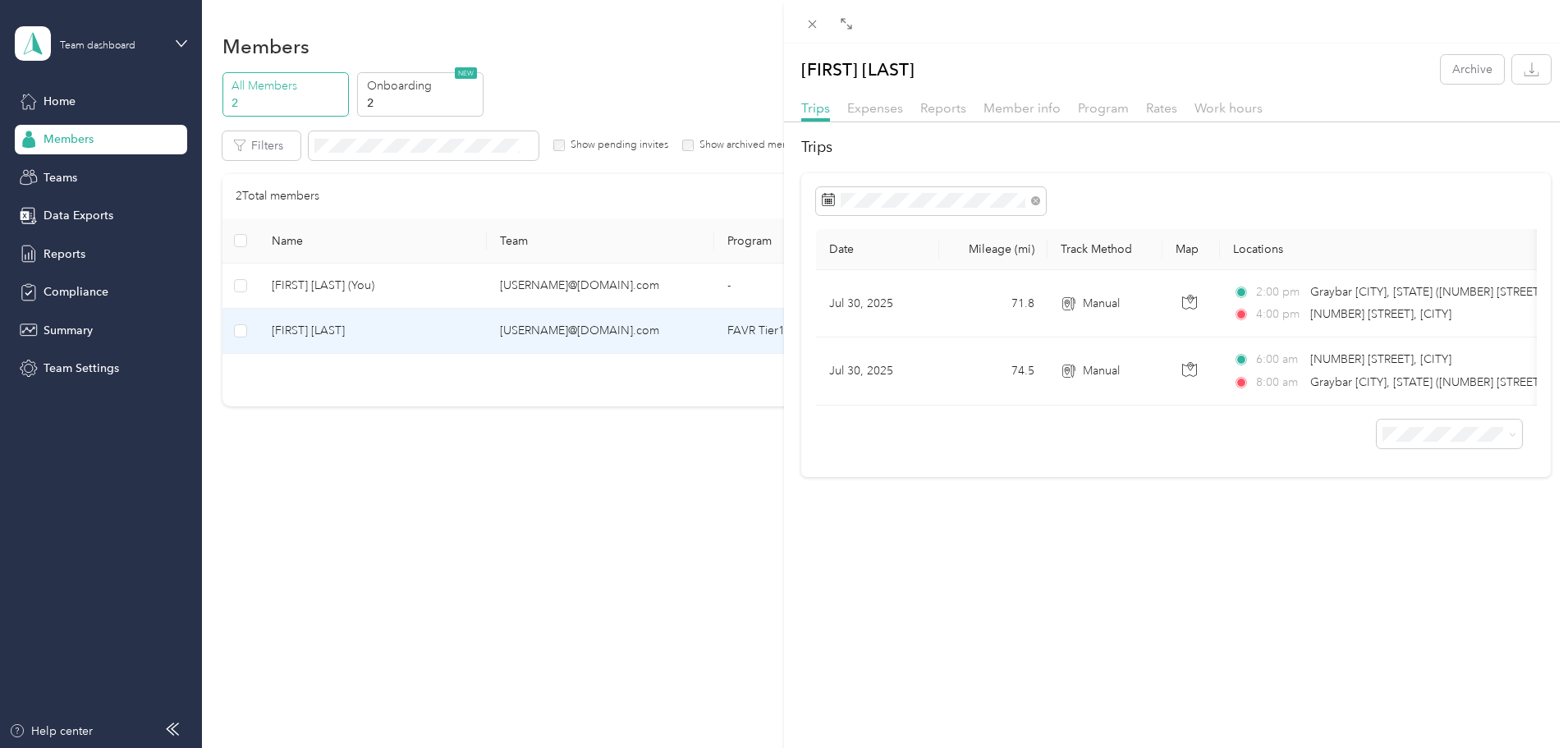 drag, startPoint x: 271, startPoint y: 457, endPoint x: 681, endPoint y: 515, distance: 414.08212 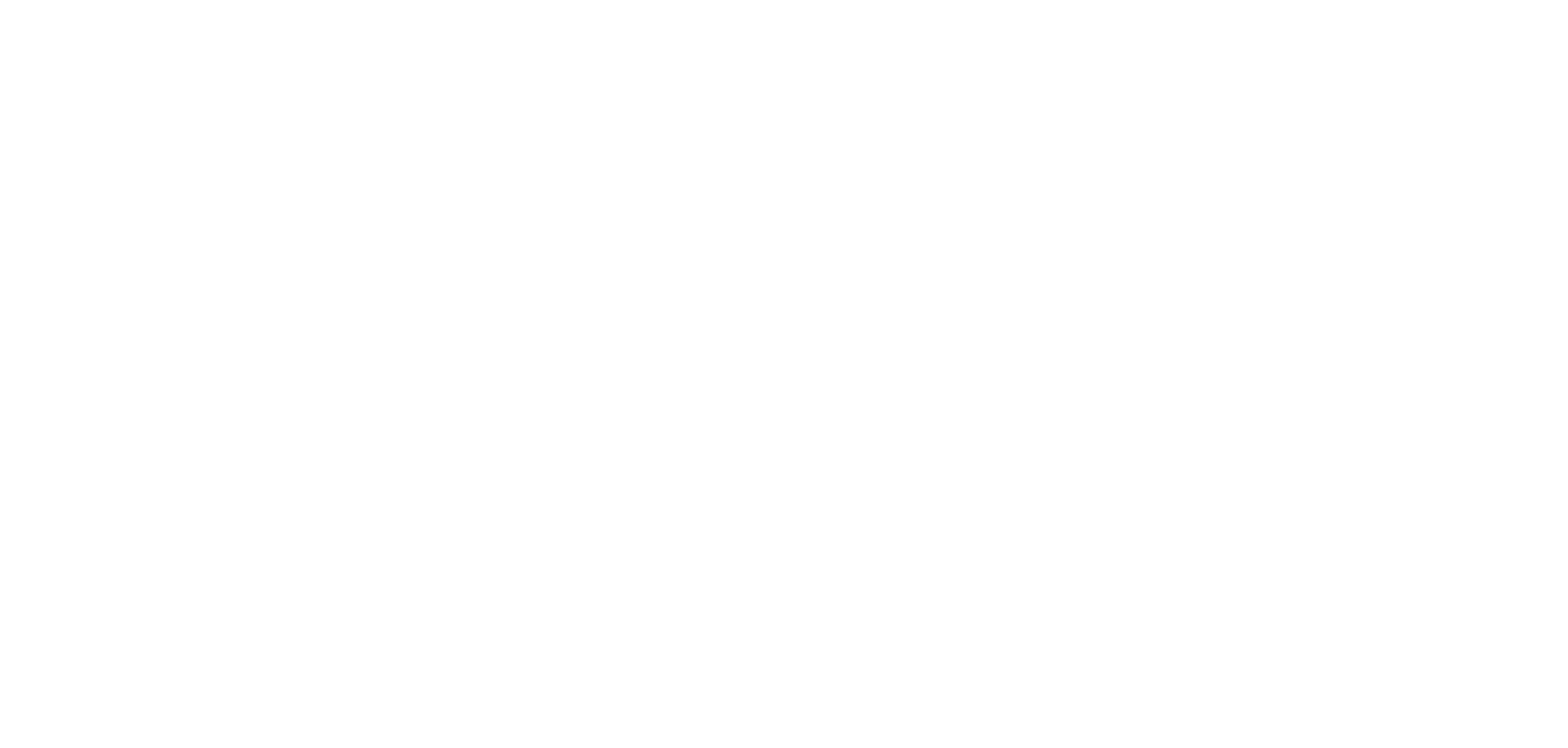 scroll, scrollTop: 0, scrollLeft: 0, axis: both 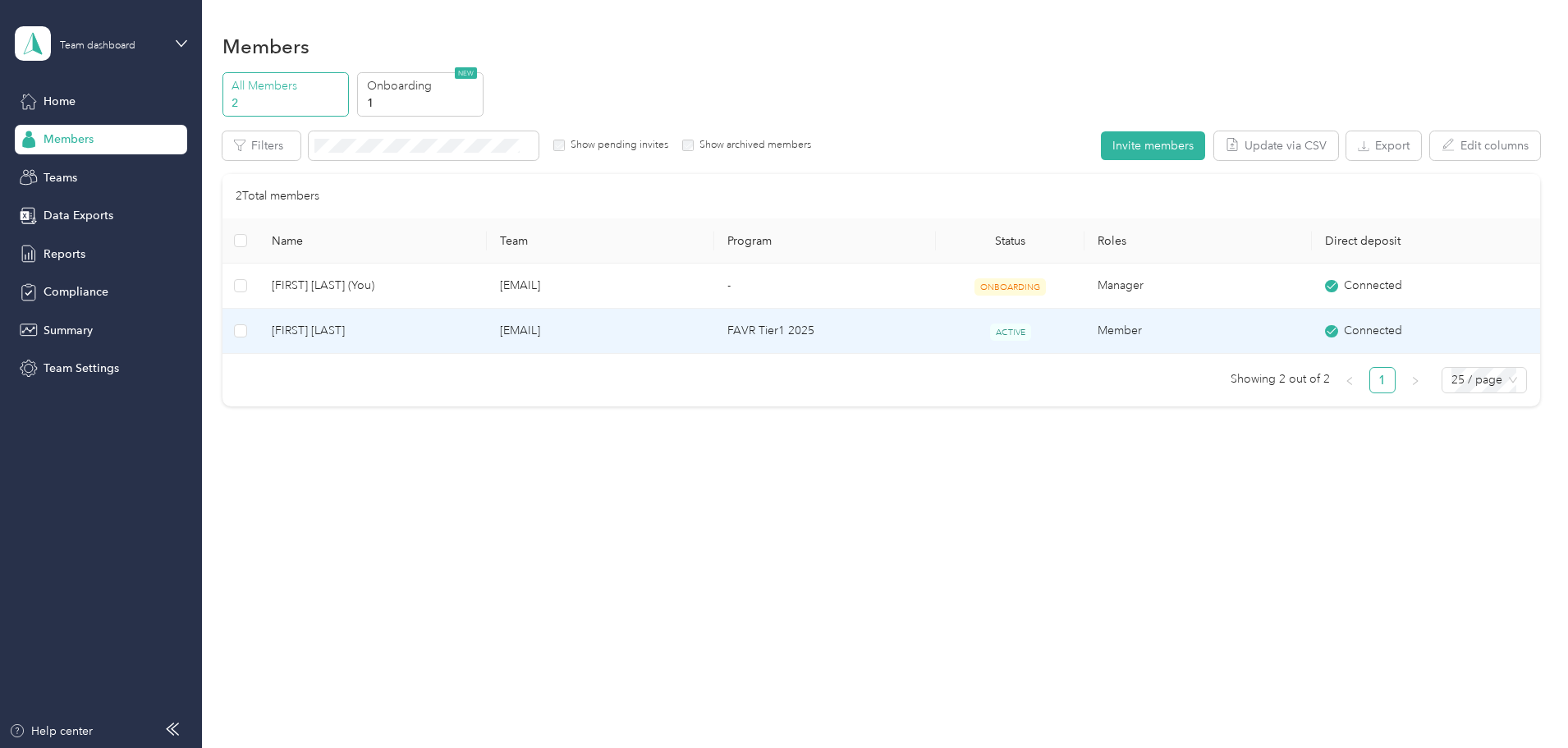 click on "[FIRST] [LAST]" at bounding box center (372, 331) 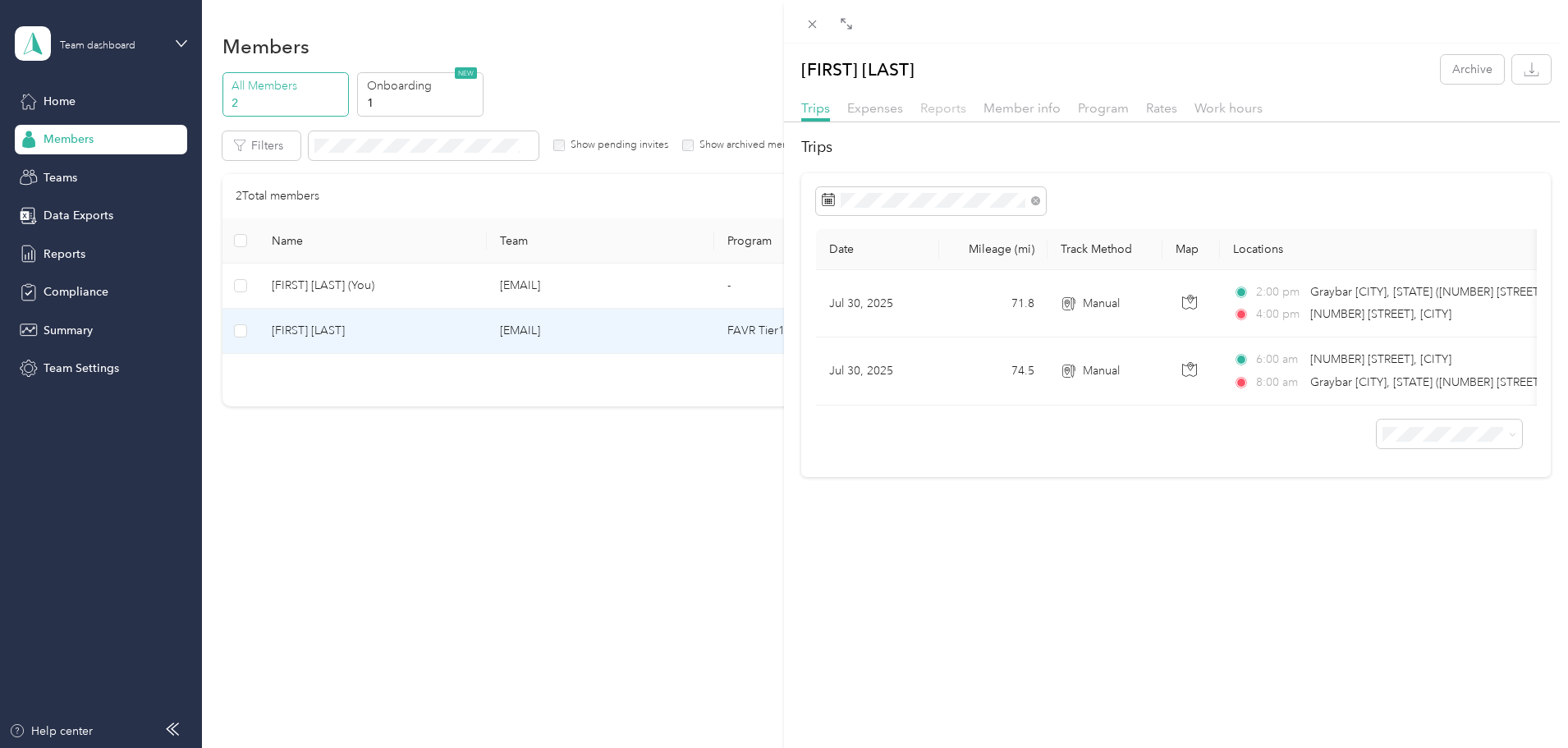 click on "Reports" at bounding box center [943, 108] 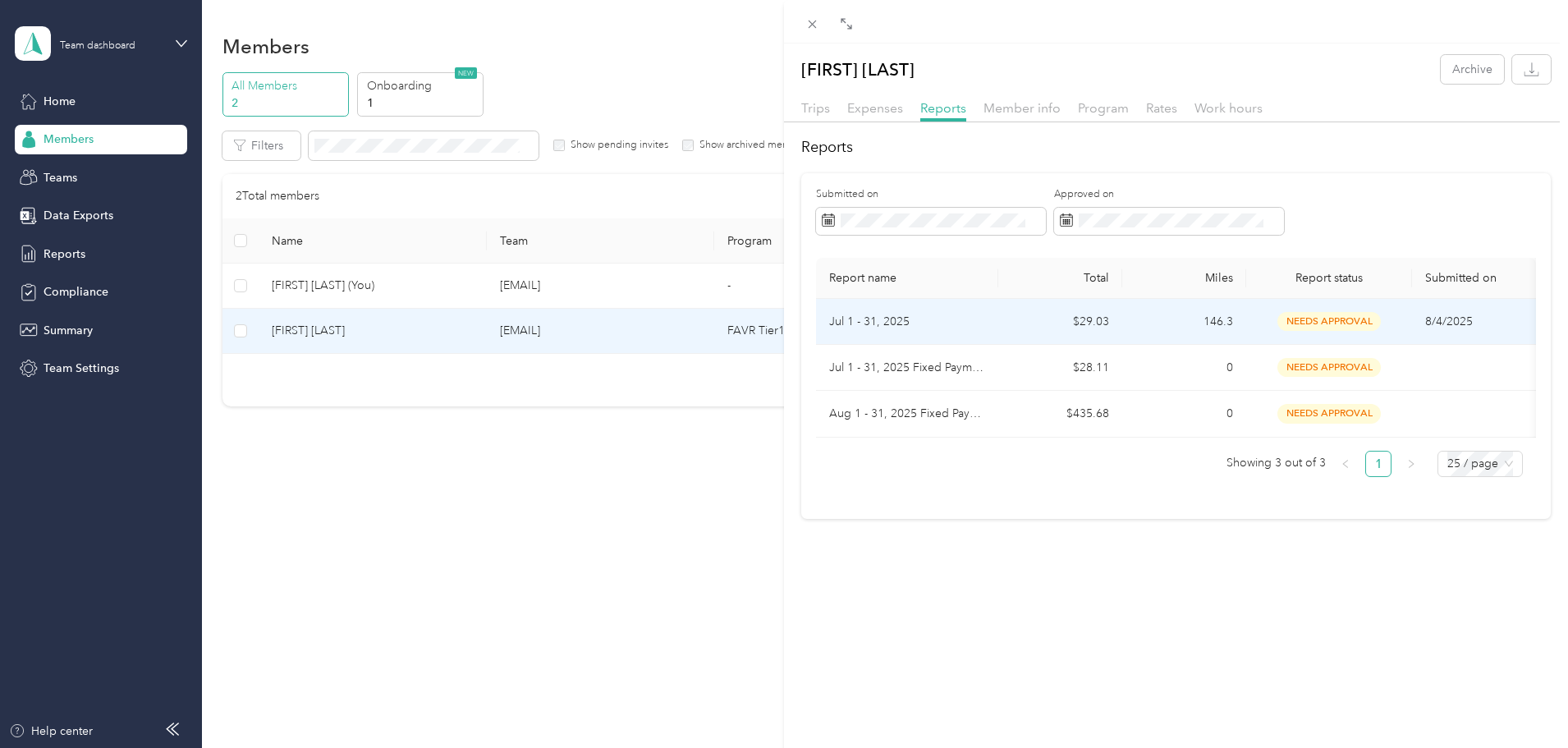 click on "needs approval" at bounding box center (1329, 321) 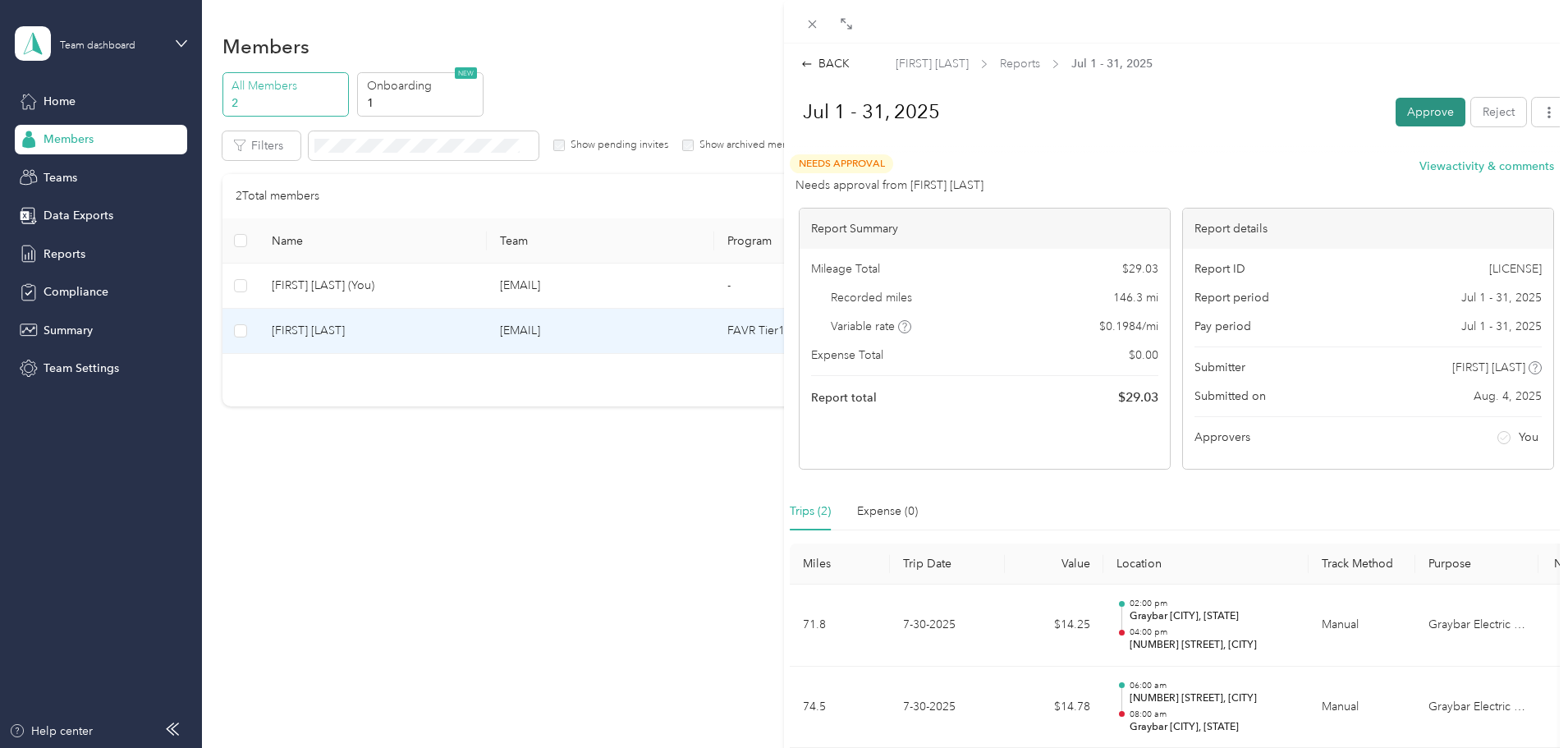 click on "Approve" at bounding box center [1430, 112] 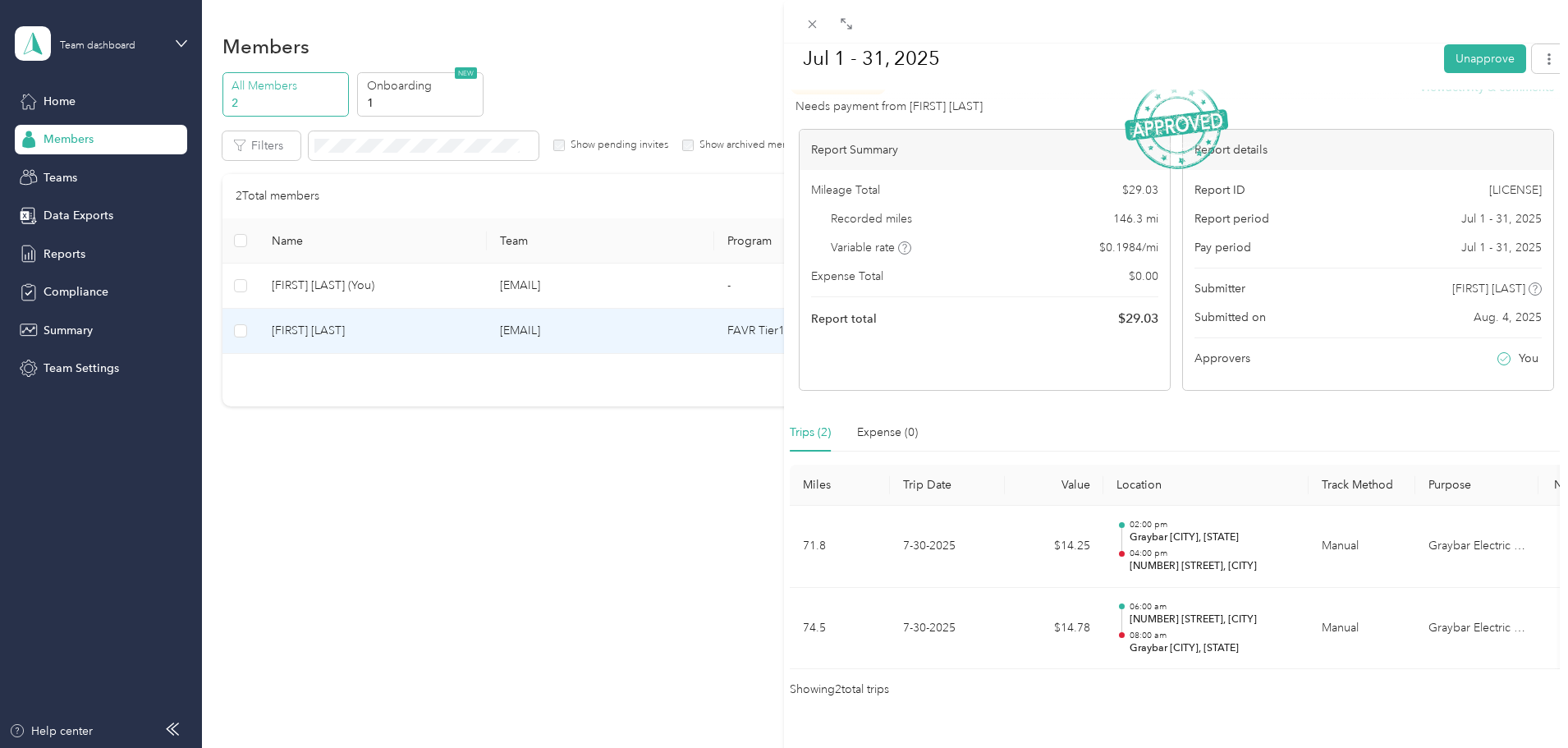 scroll, scrollTop: 0, scrollLeft: 0, axis: both 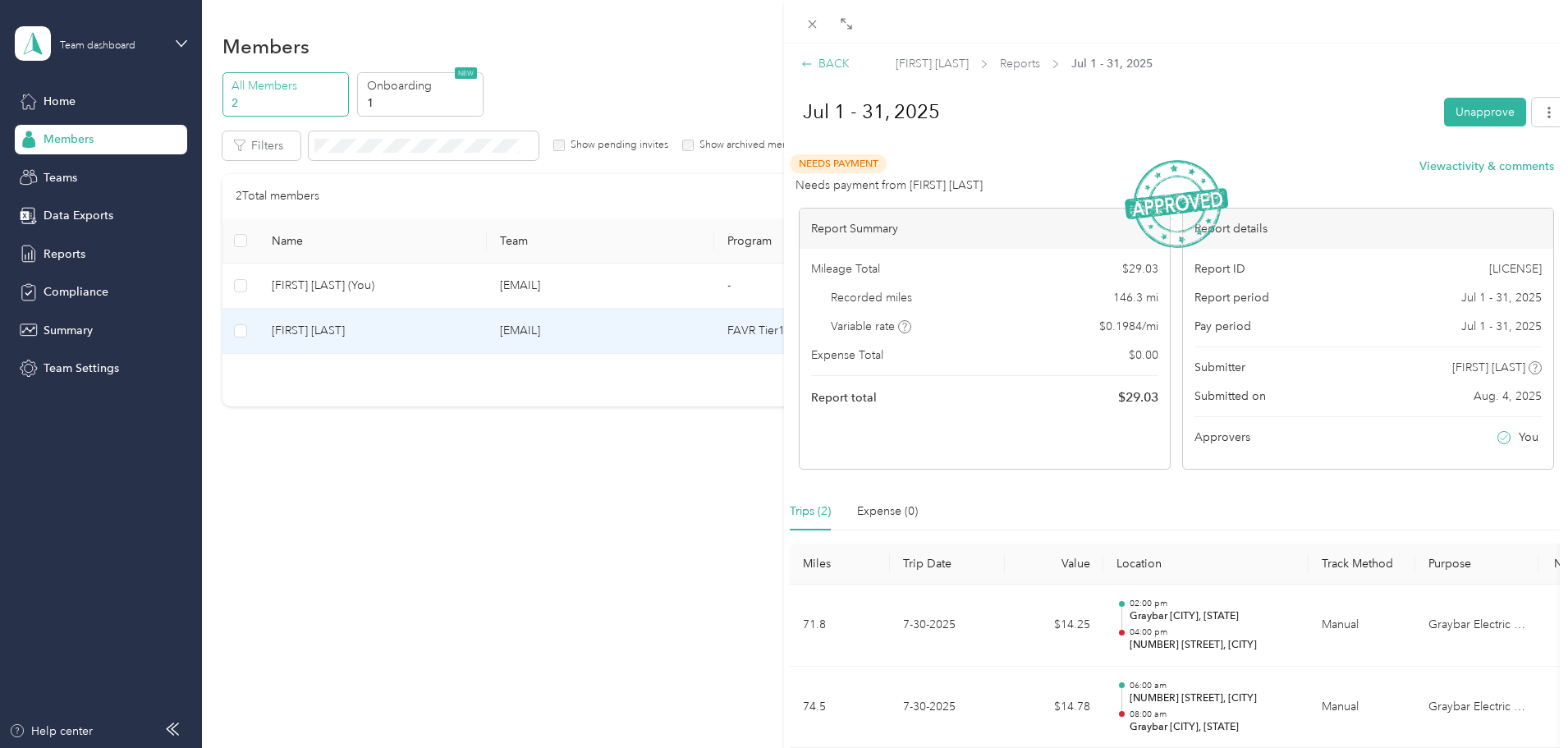 click on "BACK" at bounding box center [825, 63] 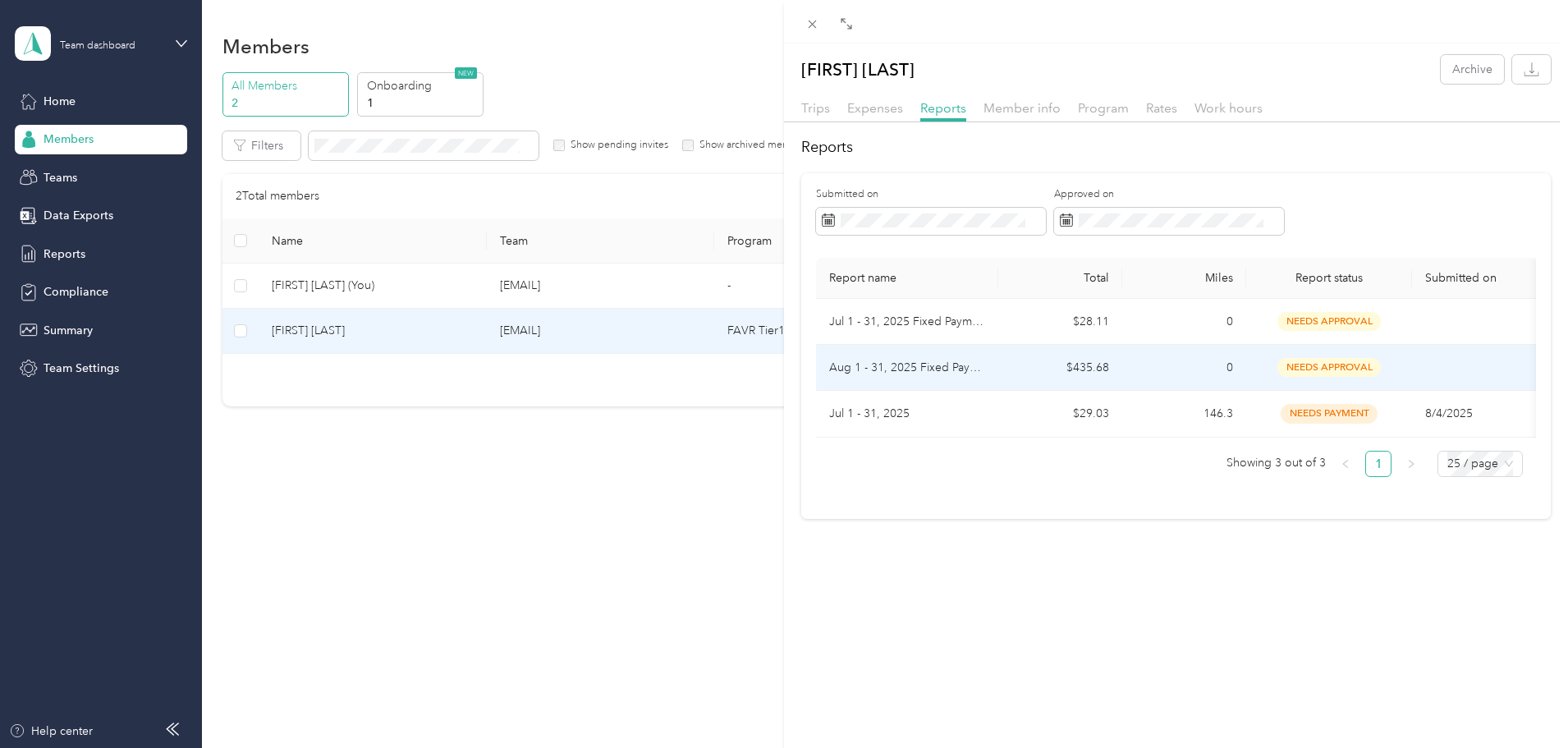 click on "needs approval" at bounding box center (1329, 367) 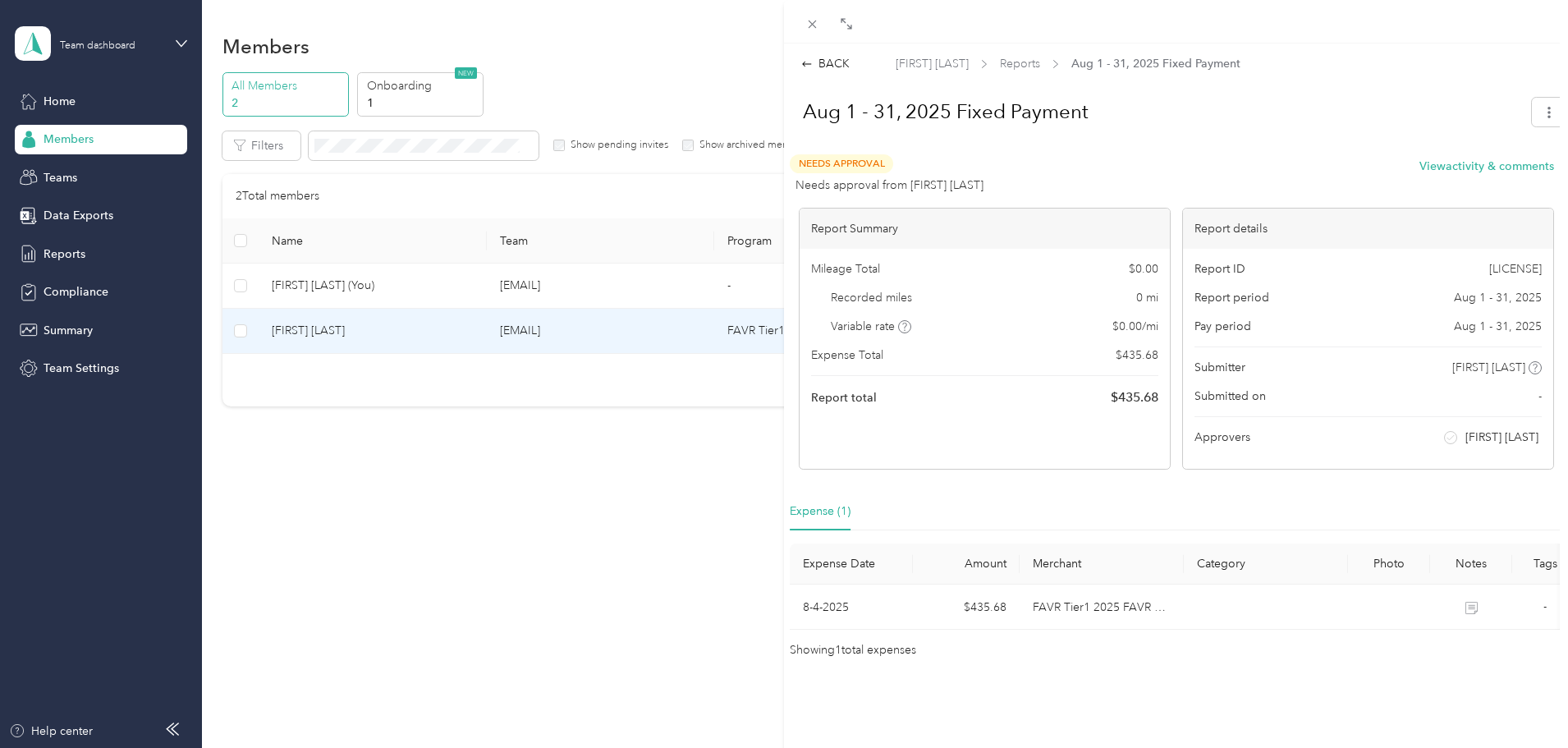 scroll, scrollTop: 0, scrollLeft: 0, axis: both 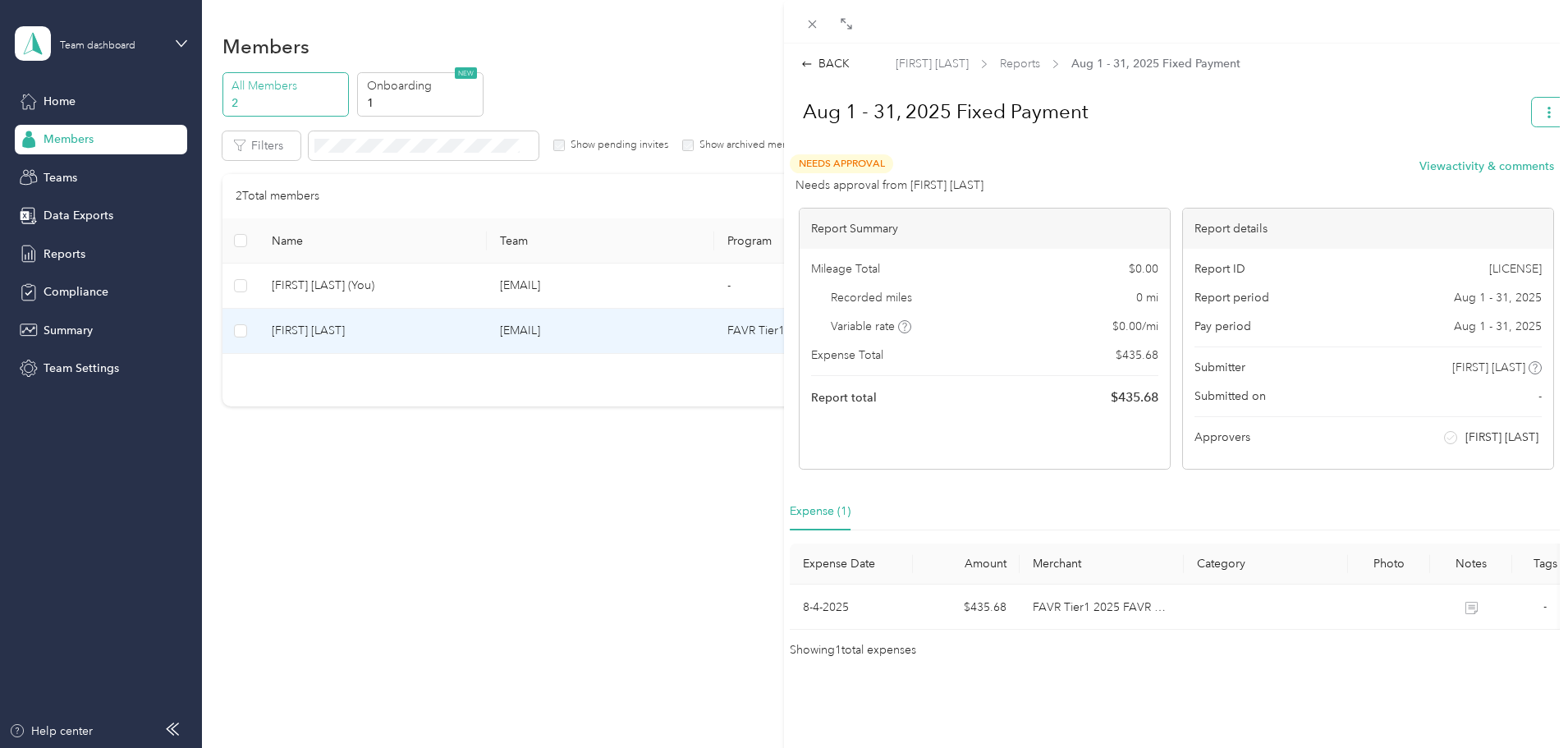 click at bounding box center [1549, 112] 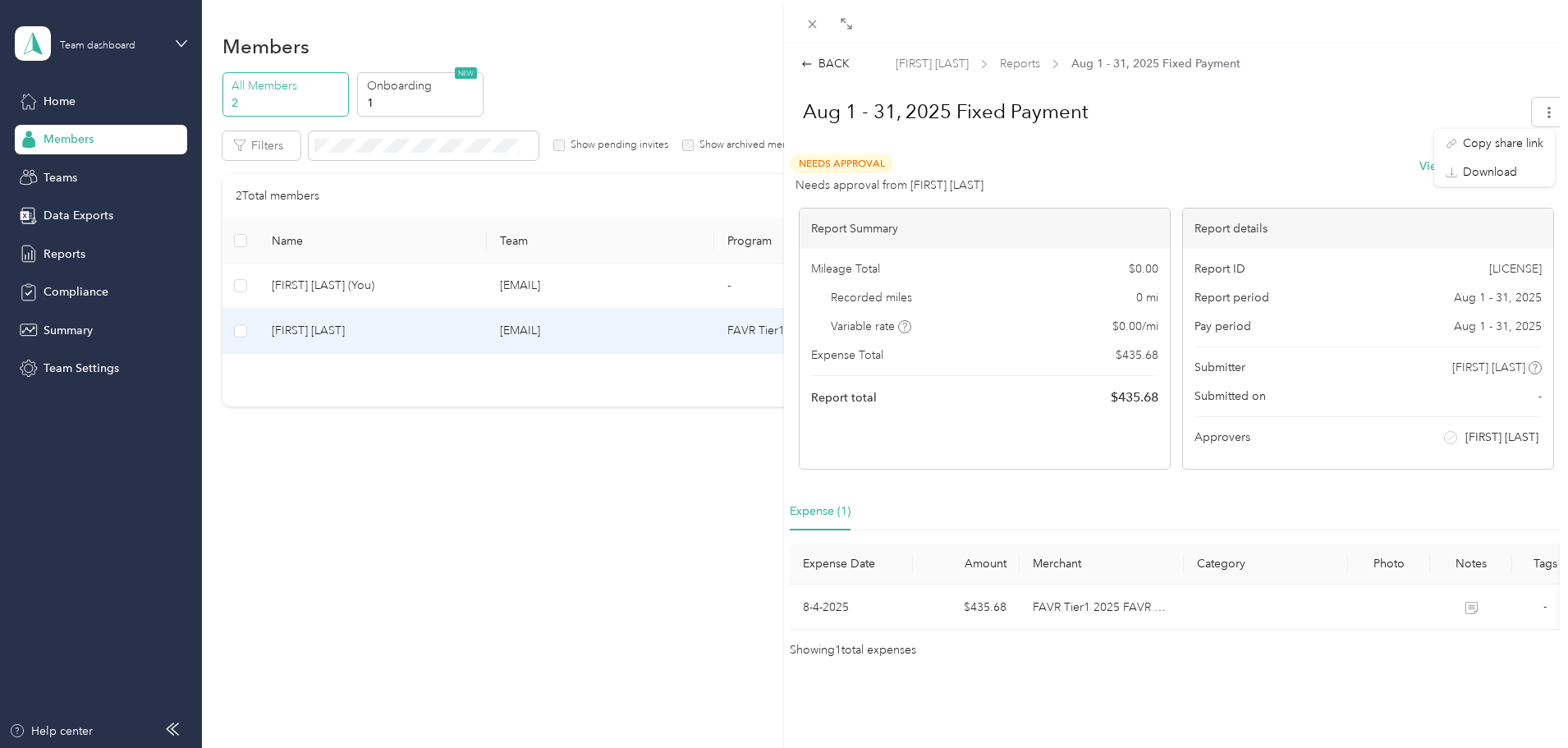 click on "Aug 1 - 31, 2025 Fixed Payment" at bounding box center [1153, 112] 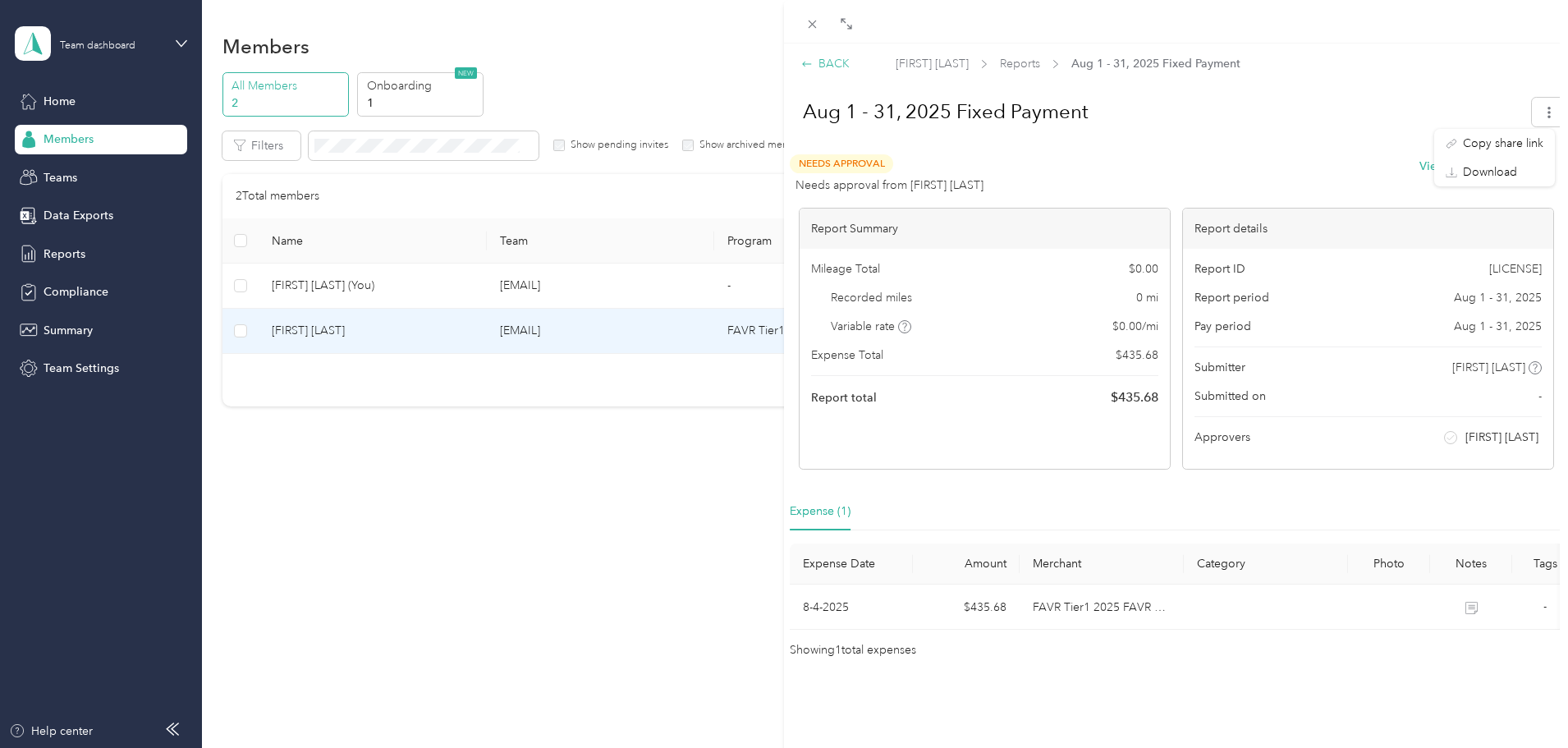 click 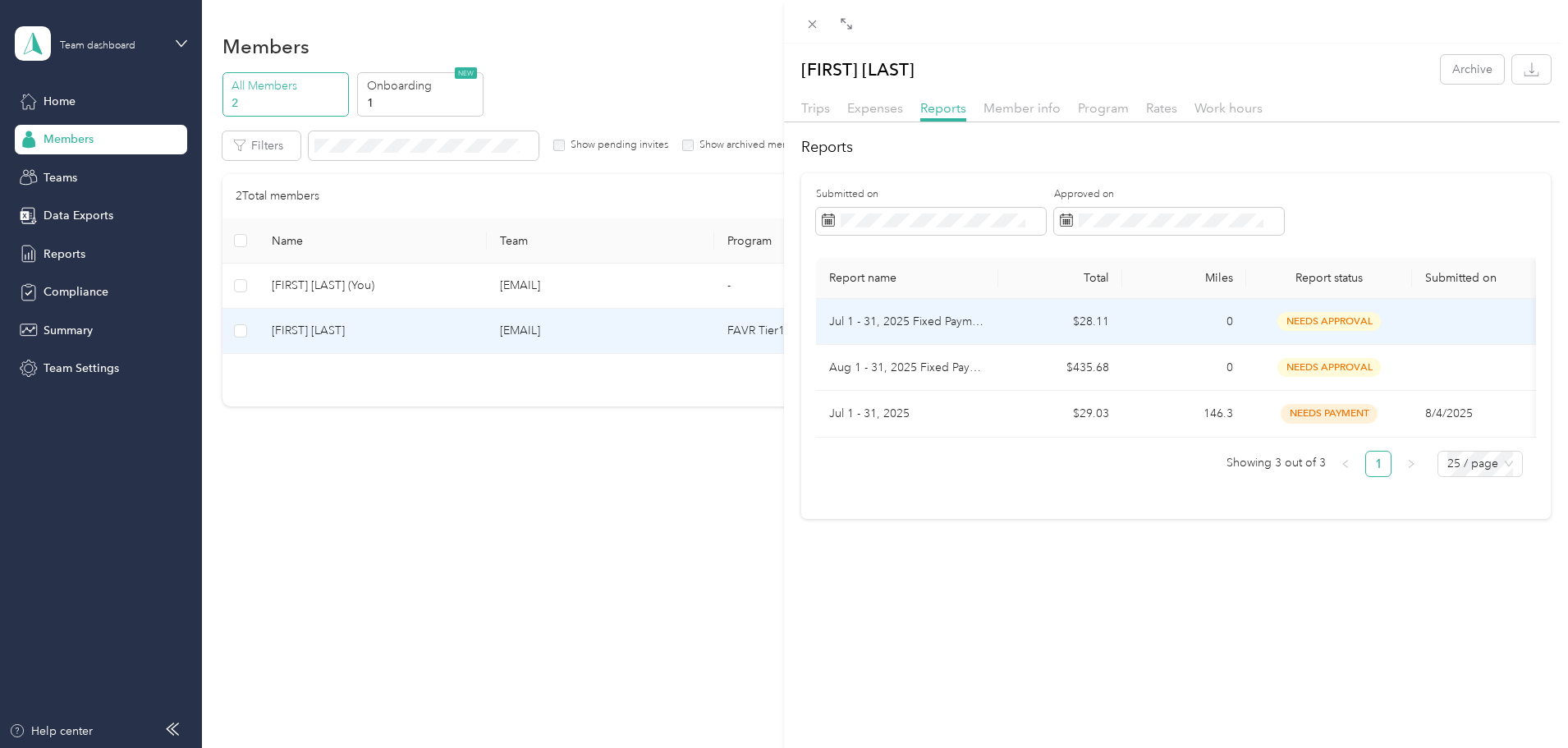 click on "needs approval" at bounding box center [1329, 321] 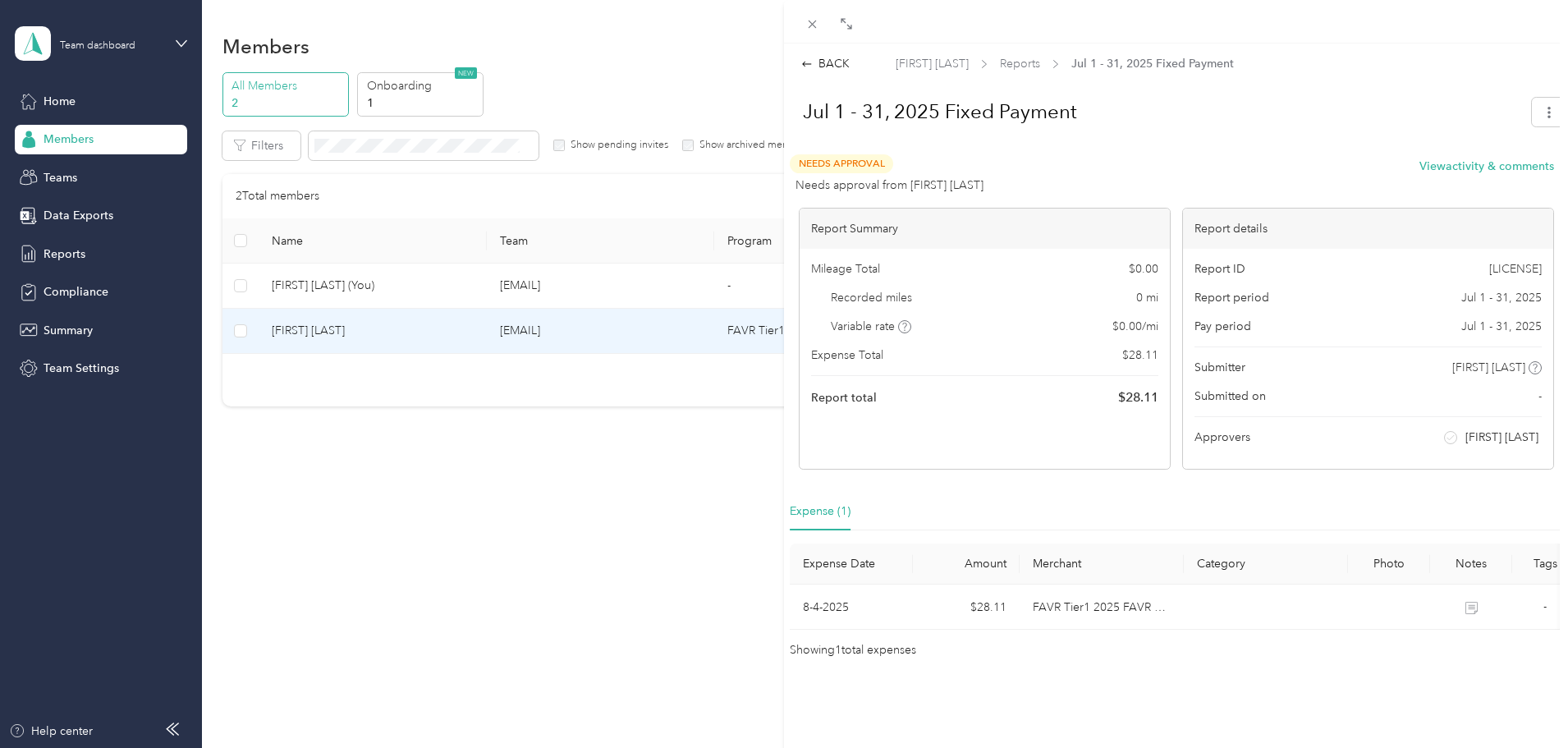 click on "Needs Approval" at bounding box center [841, 163] 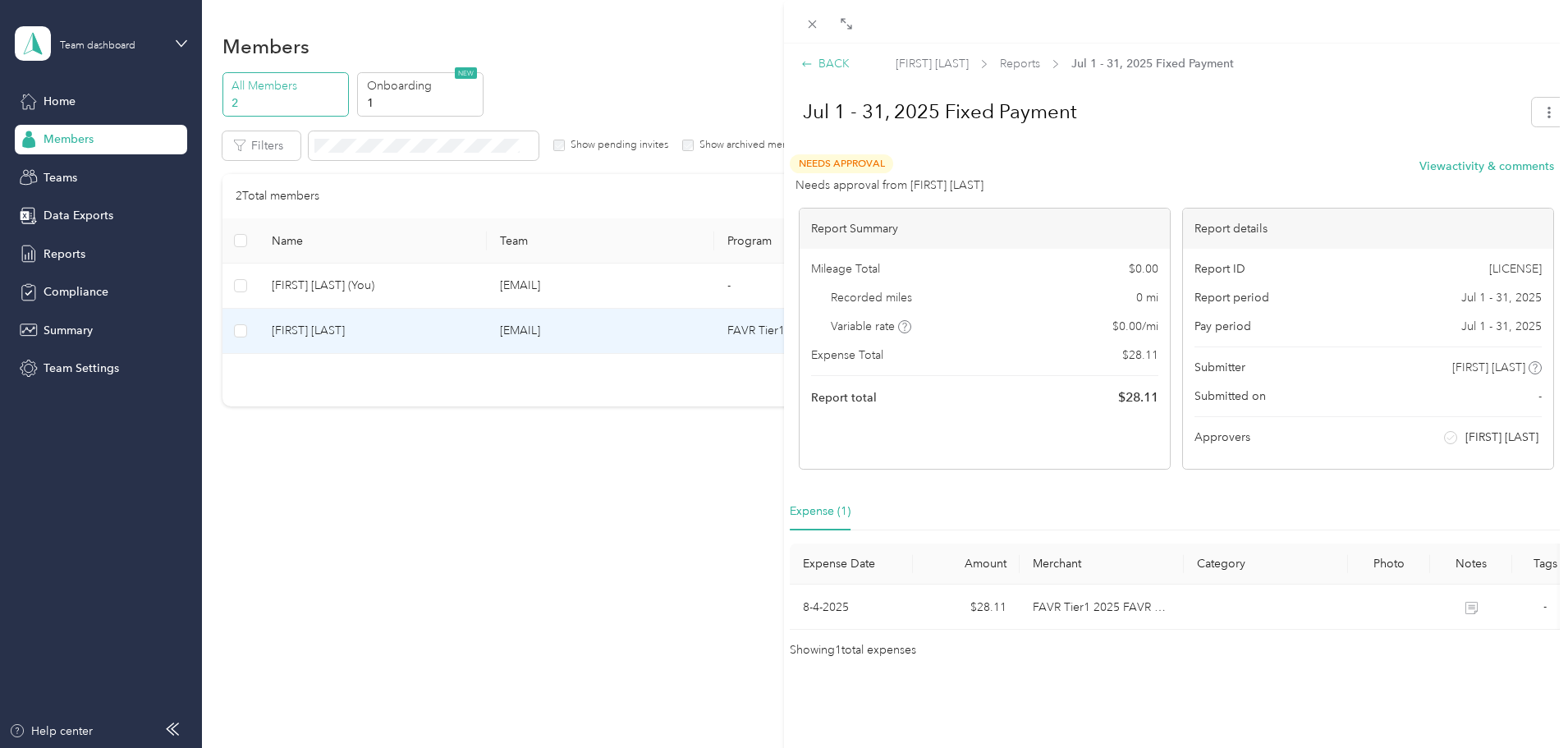 click 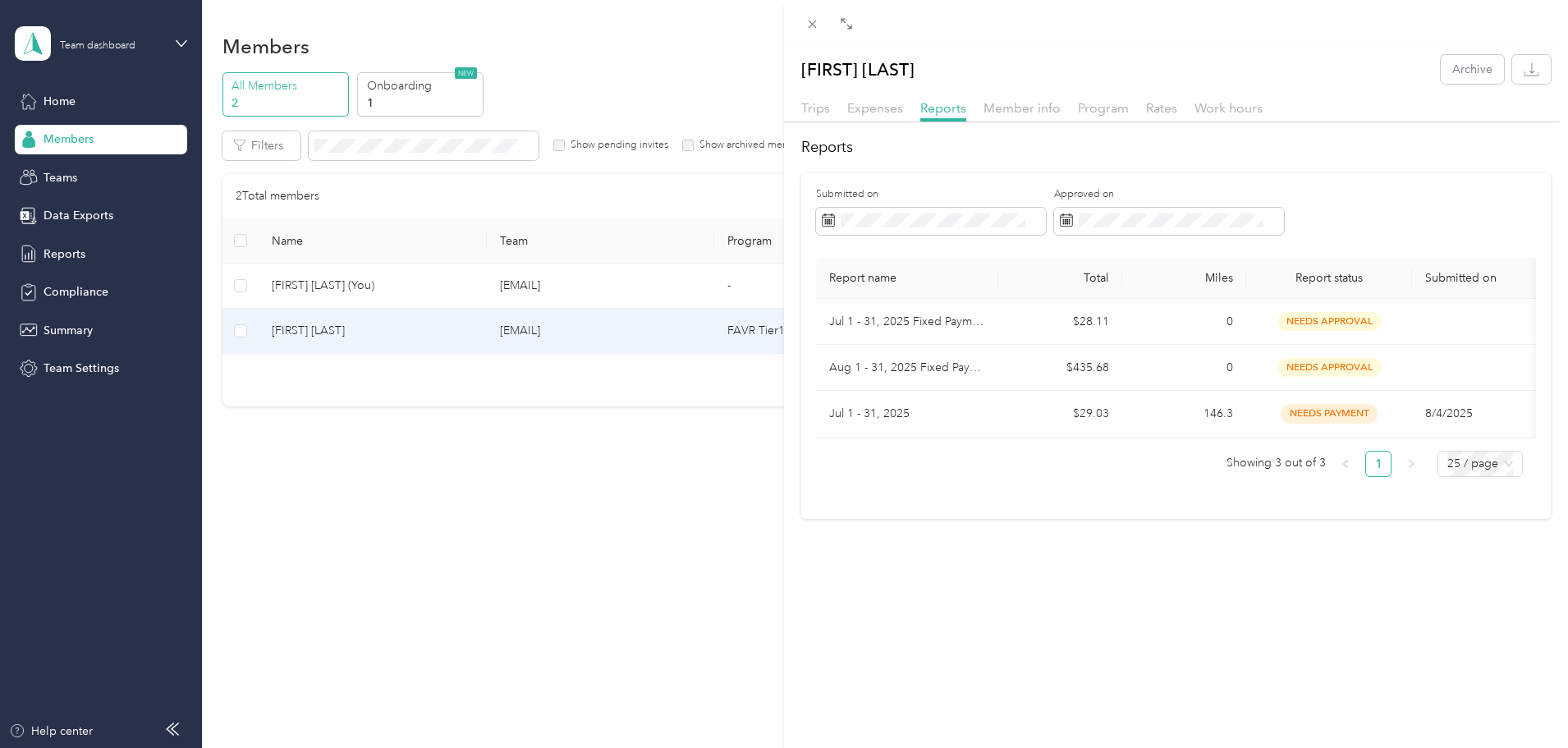 click on "Ricky Shepperd Archive Trips Expenses Reports Member info Program Rates Work hours Reports Submitted on   Approved on   Report name Total Miles Report status Submitted on           Jul 1 - 31, 2025 Fixed Payment $28.11 0 needs approval Aug 1 - 31, 2025 Fixed Payment $435.68 0 needs approval Jul 1 - 31, 2025 $29.03 146.3 needs payment 8/4/2025 Showing 3 out of 3 1 25 / page" at bounding box center [784, 374] 